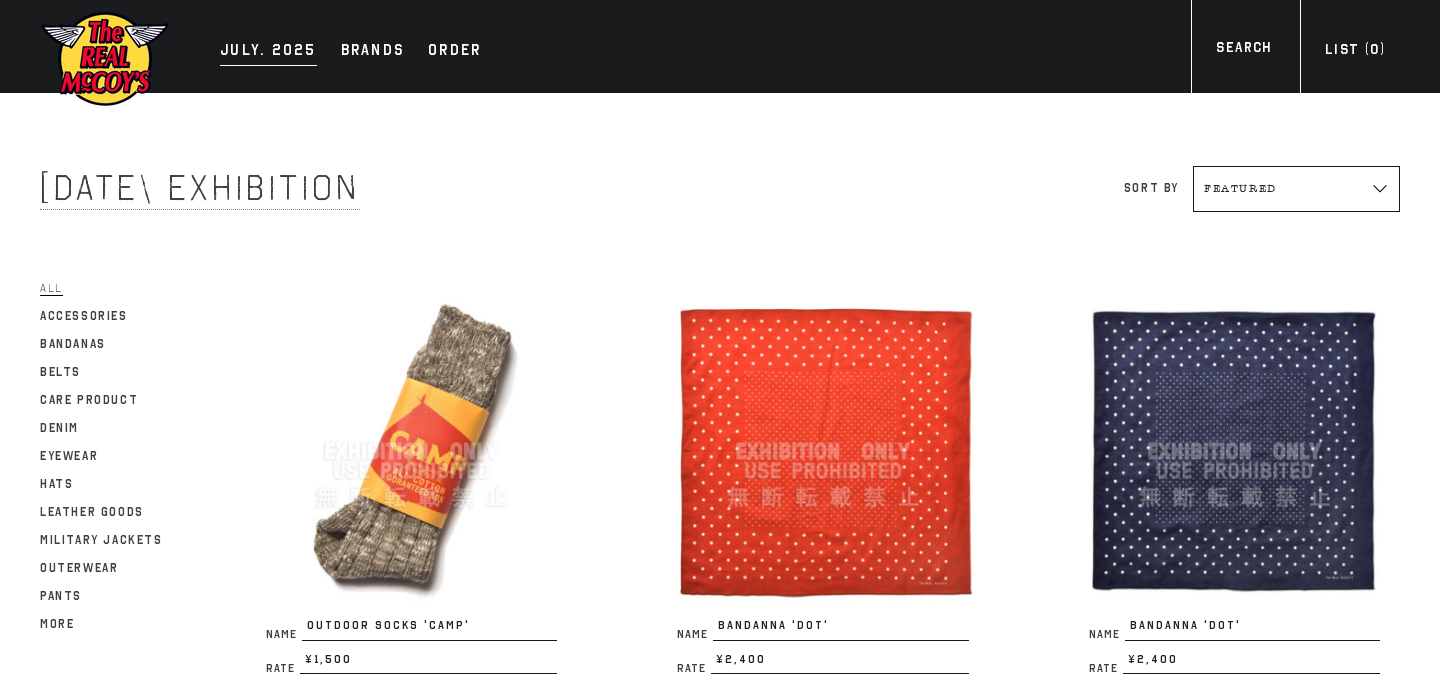 scroll, scrollTop: 0, scrollLeft: 0, axis: both 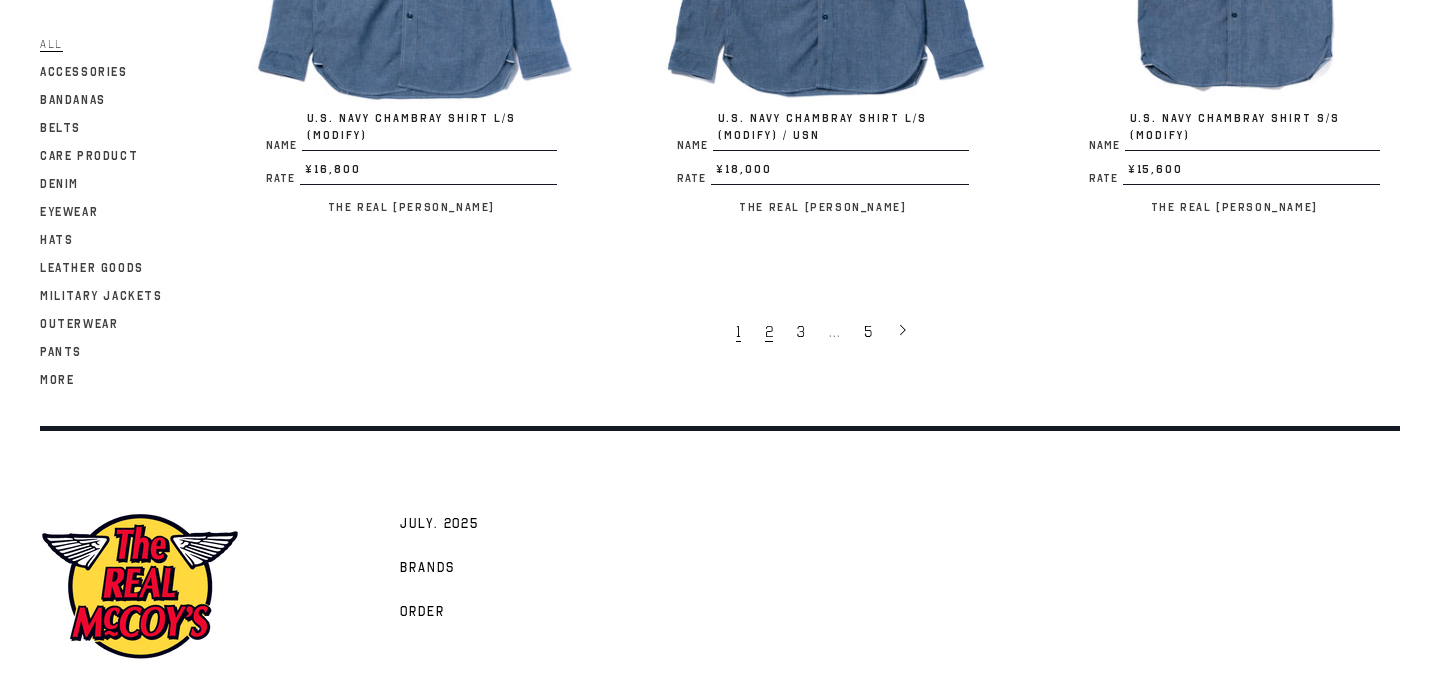 click on "2" at bounding box center [771, 331] 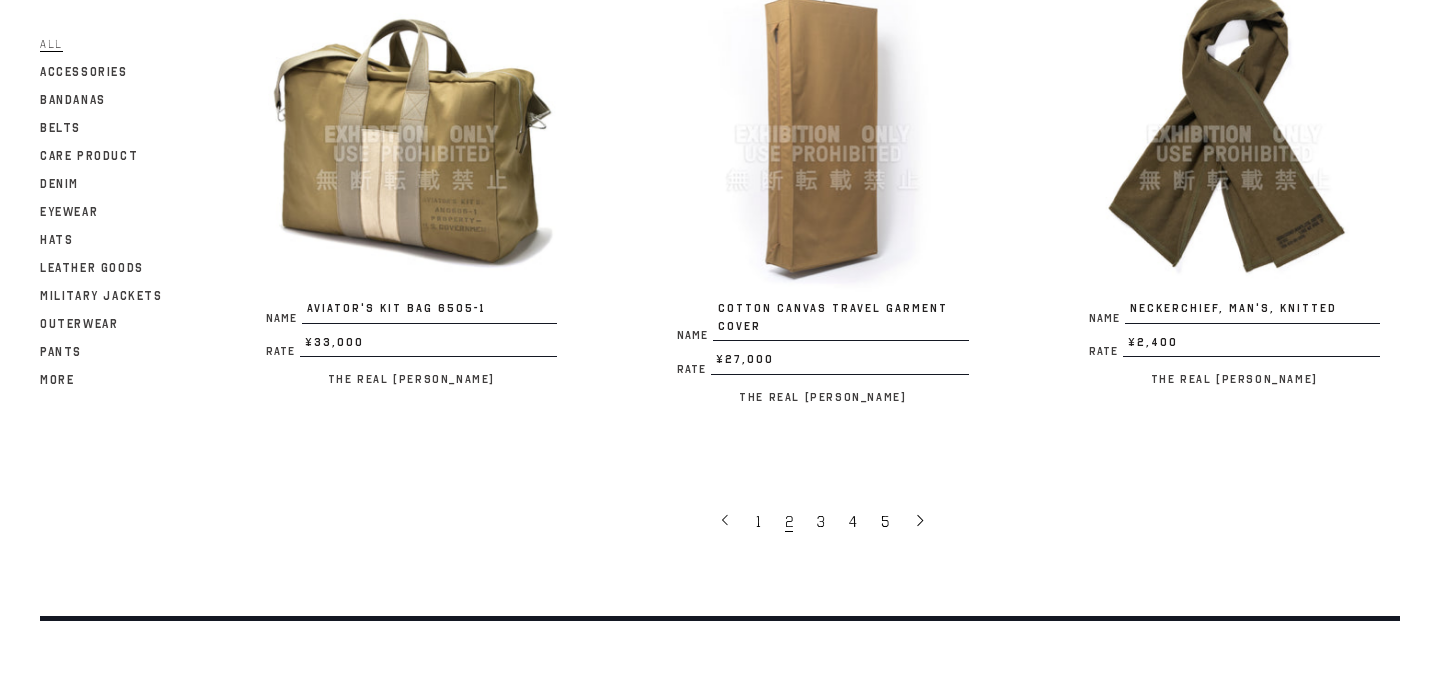 scroll, scrollTop: 3730, scrollLeft: 0, axis: vertical 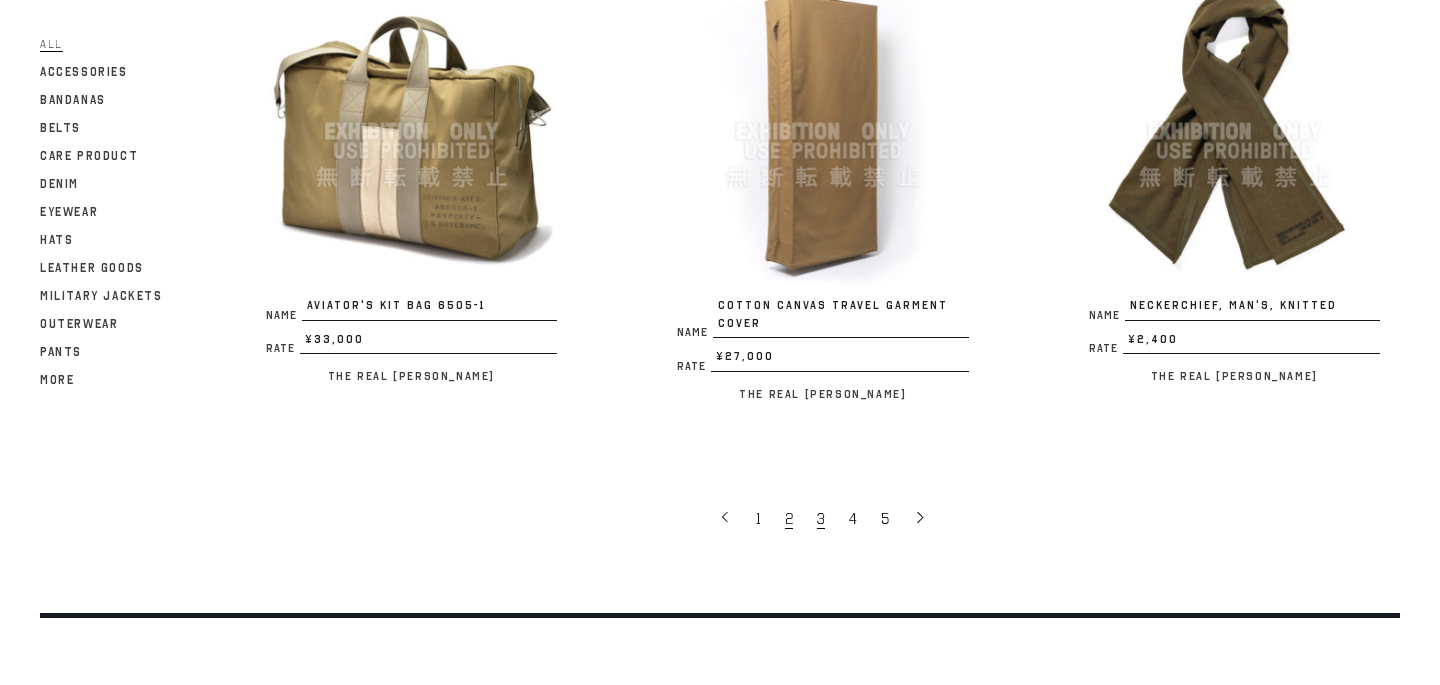 click on "3" at bounding box center [823, 518] 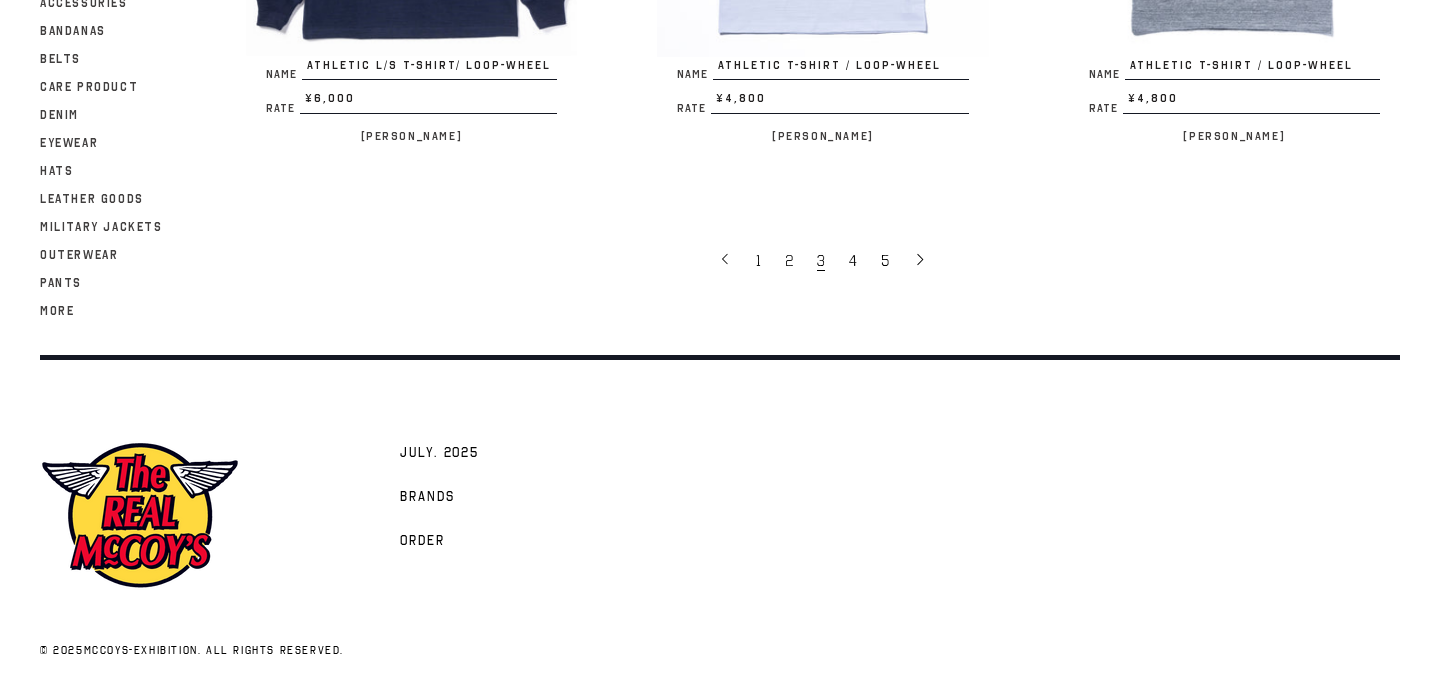 scroll, scrollTop: 3952, scrollLeft: 0, axis: vertical 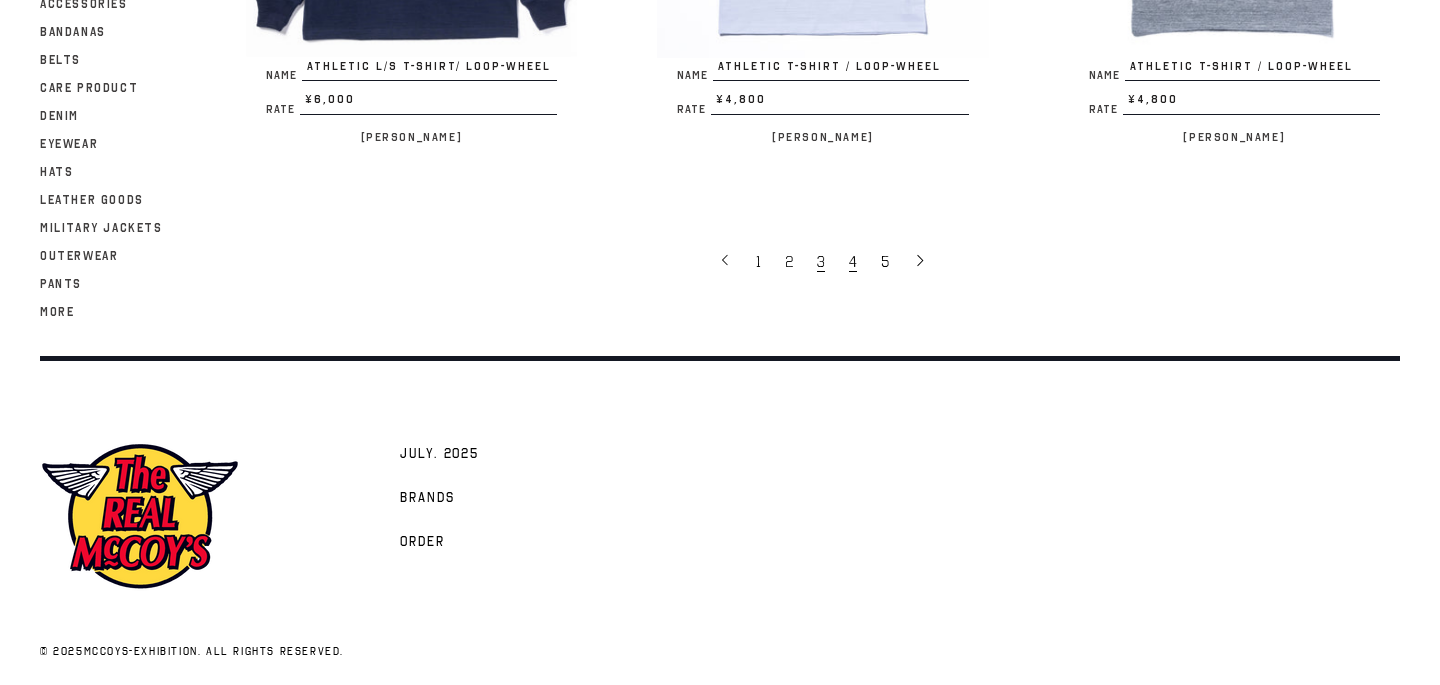 click on "4" at bounding box center [855, 261] 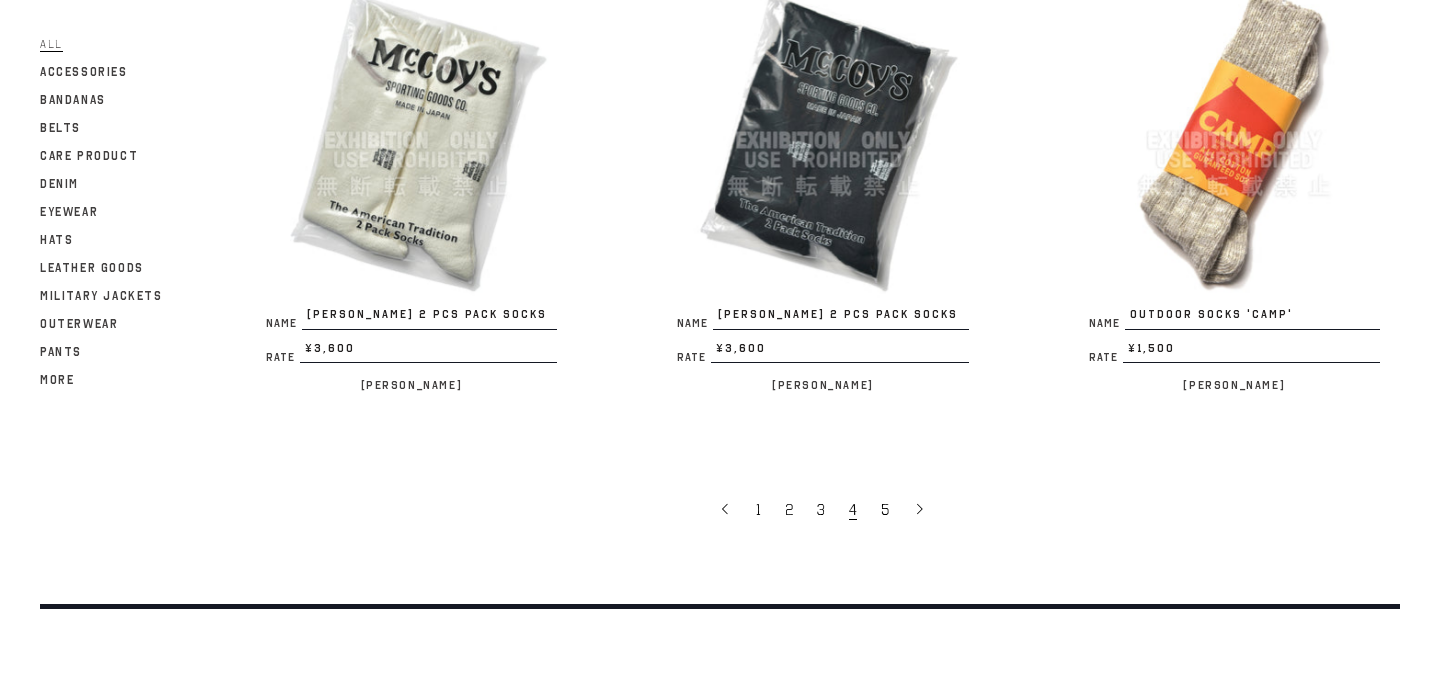 scroll, scrollTop: 3804, scrollLeft: 0, axis: vertical 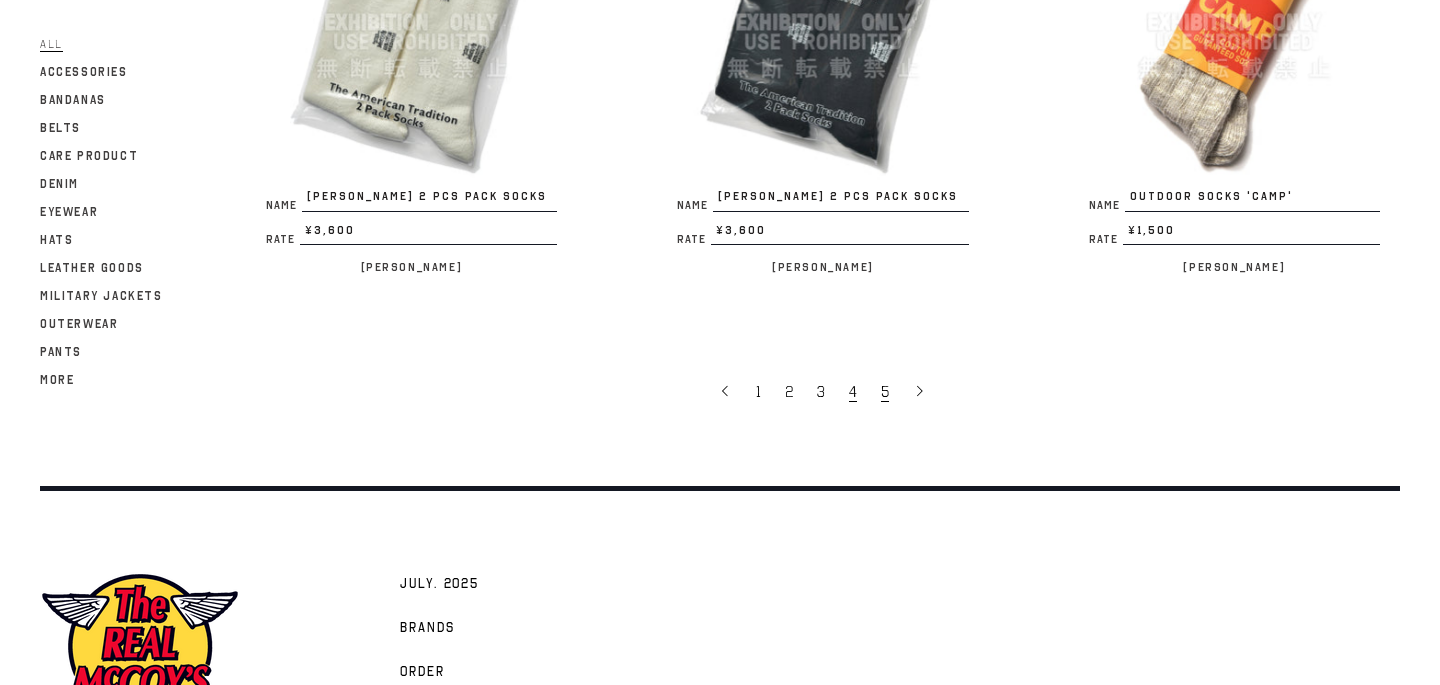 click on "5" at bounding box center [887, 391] 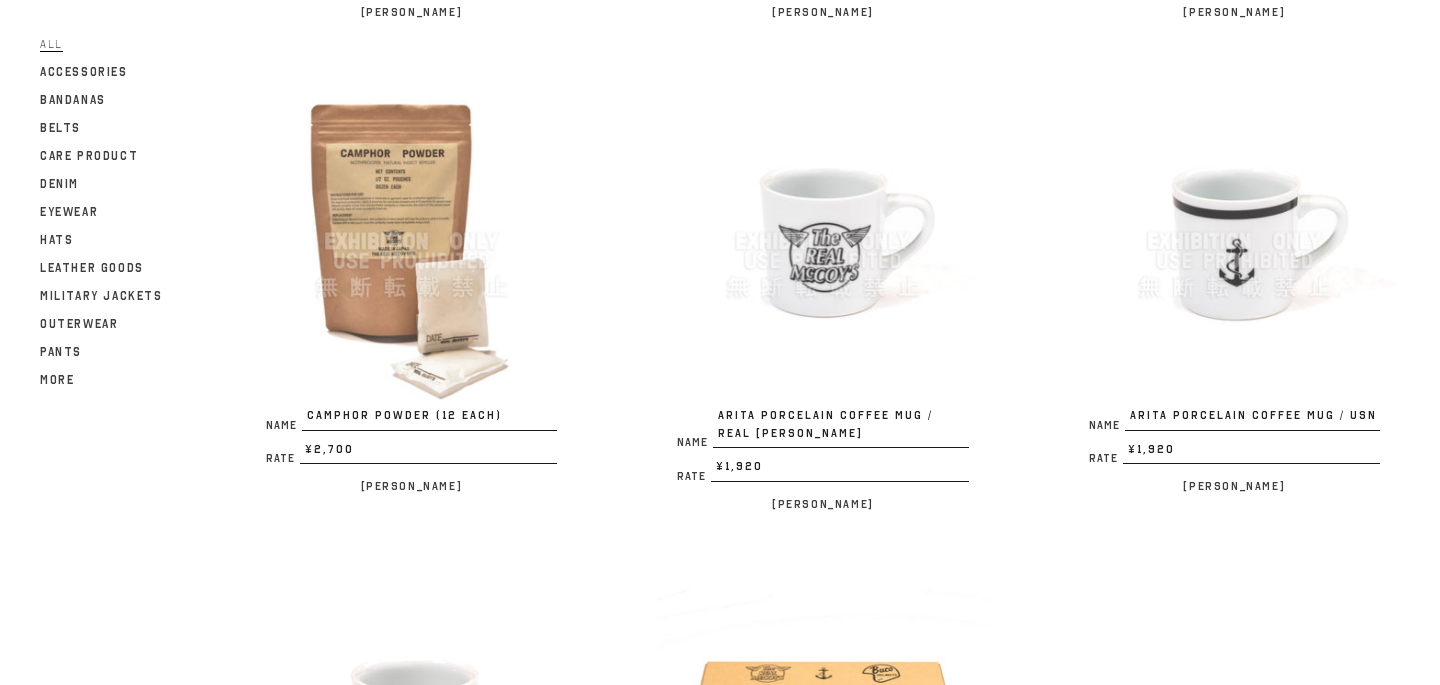 scroll, scrollTop: 3014, scrollLeft: 0, axis: vertical 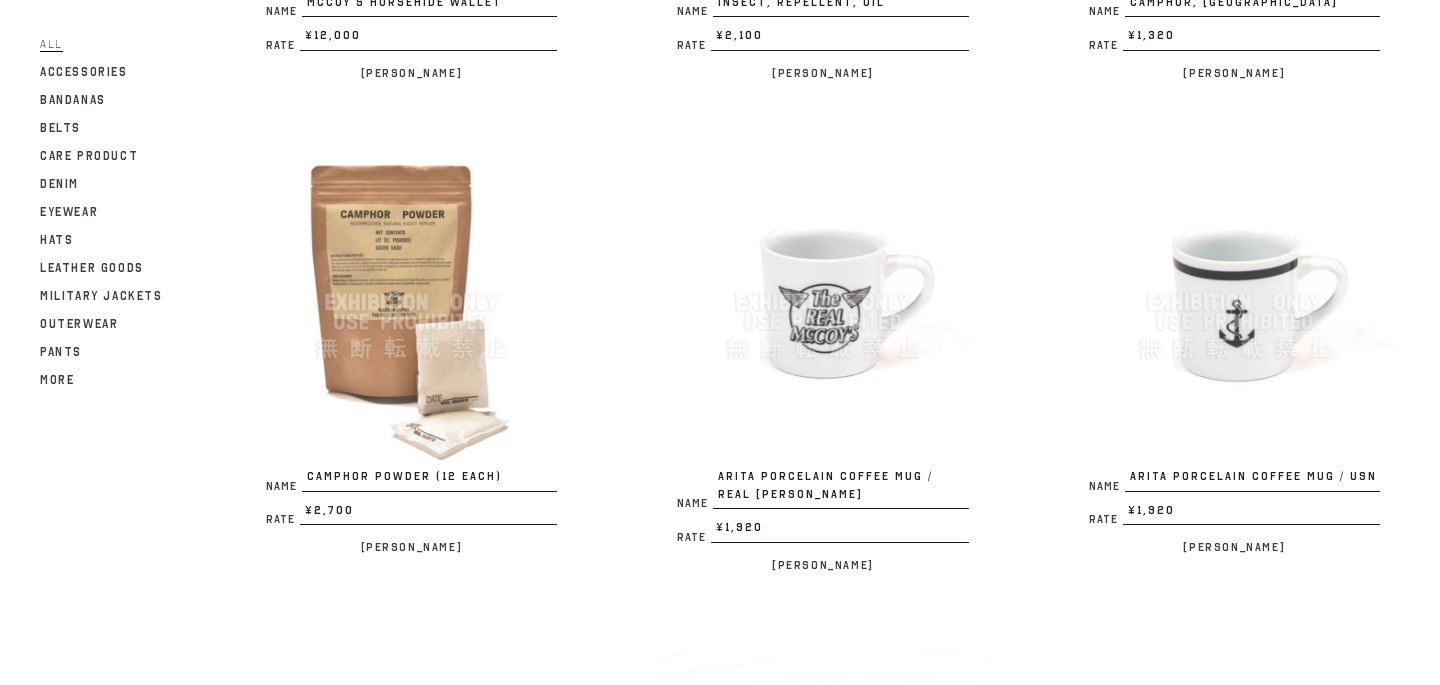 click at bounding box center [822, 302] 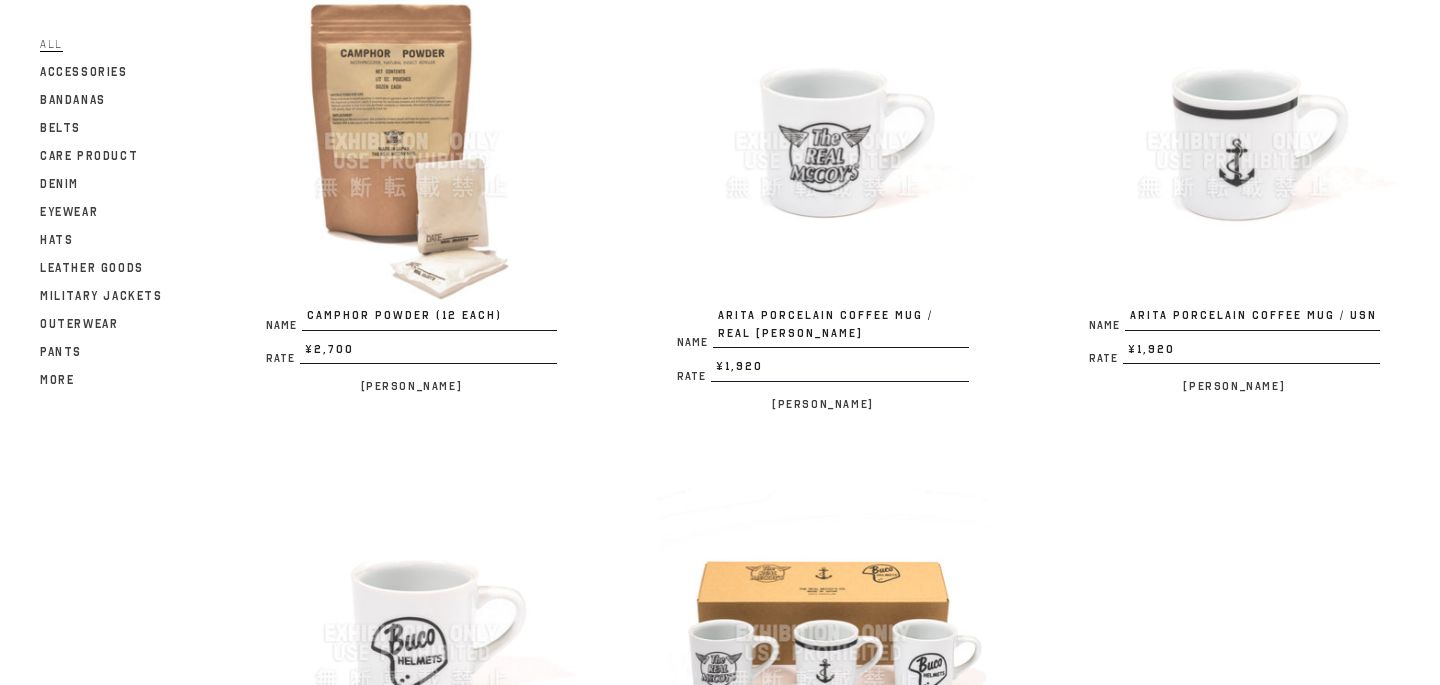 scroll, scrollTop: 3304, scrollLeft: 0, axis: vertical 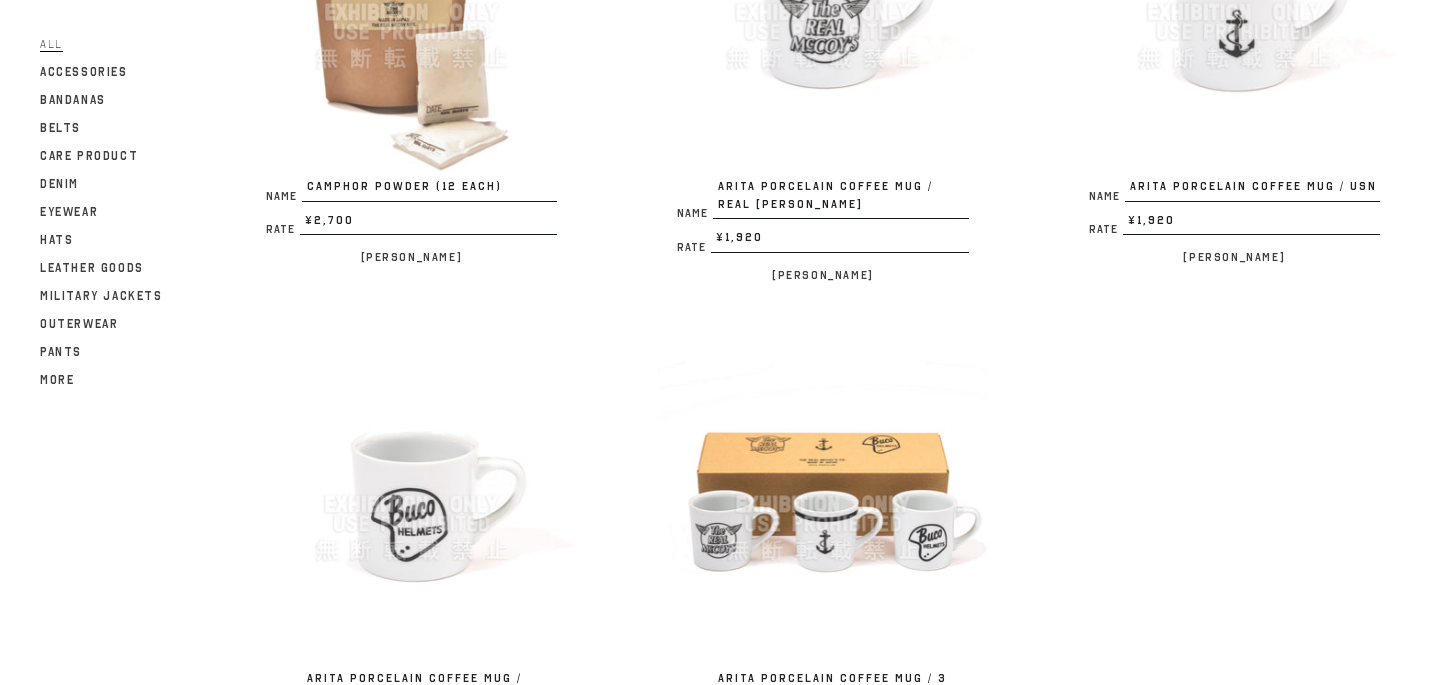 click at bounding box center [411, 504] 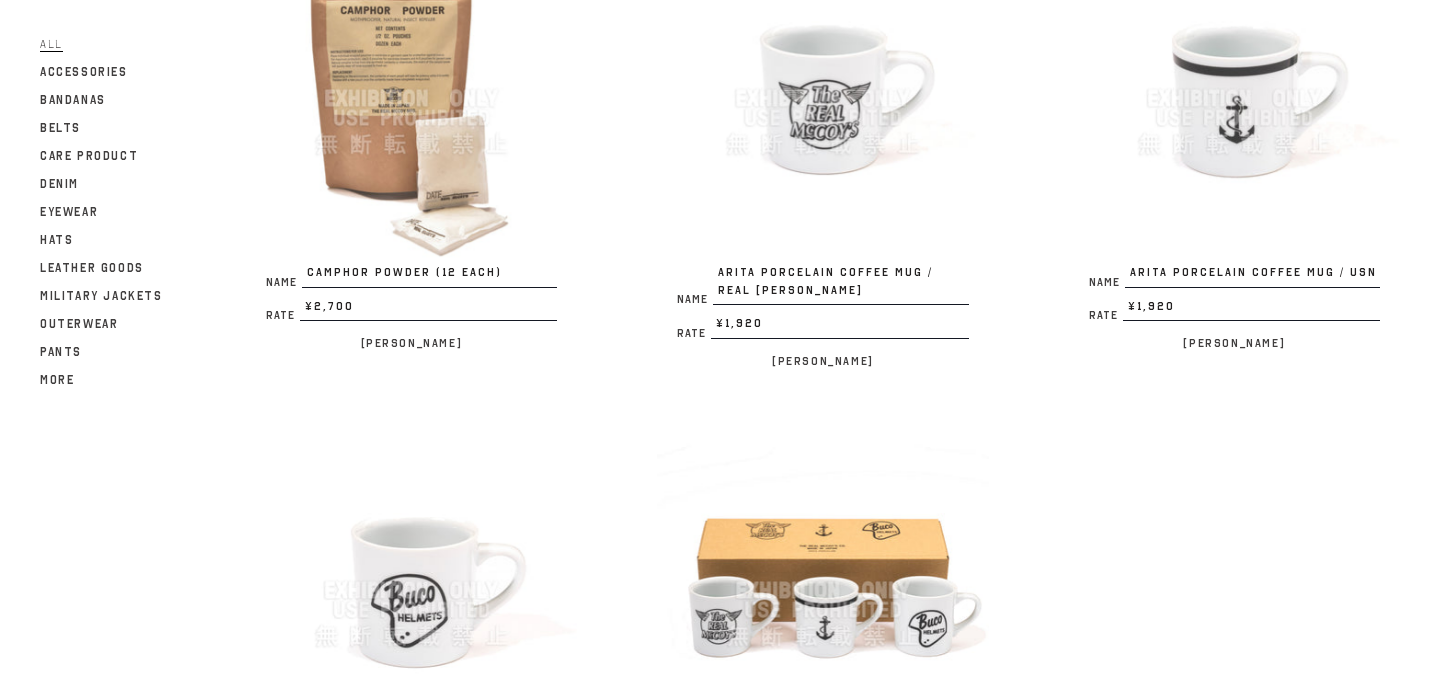 scroll, scrollTop: 3216, scrollLeft: 0, axis: vertical 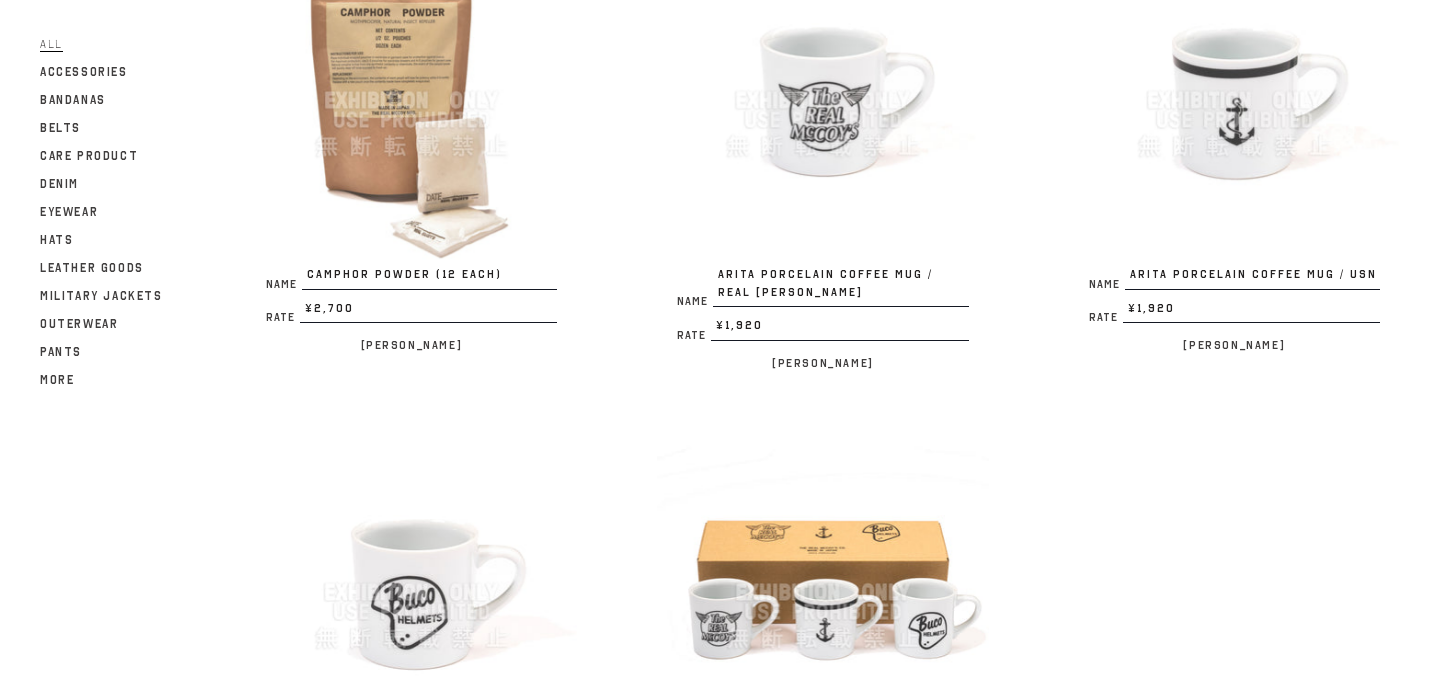 click at bounding box center (822, 100) 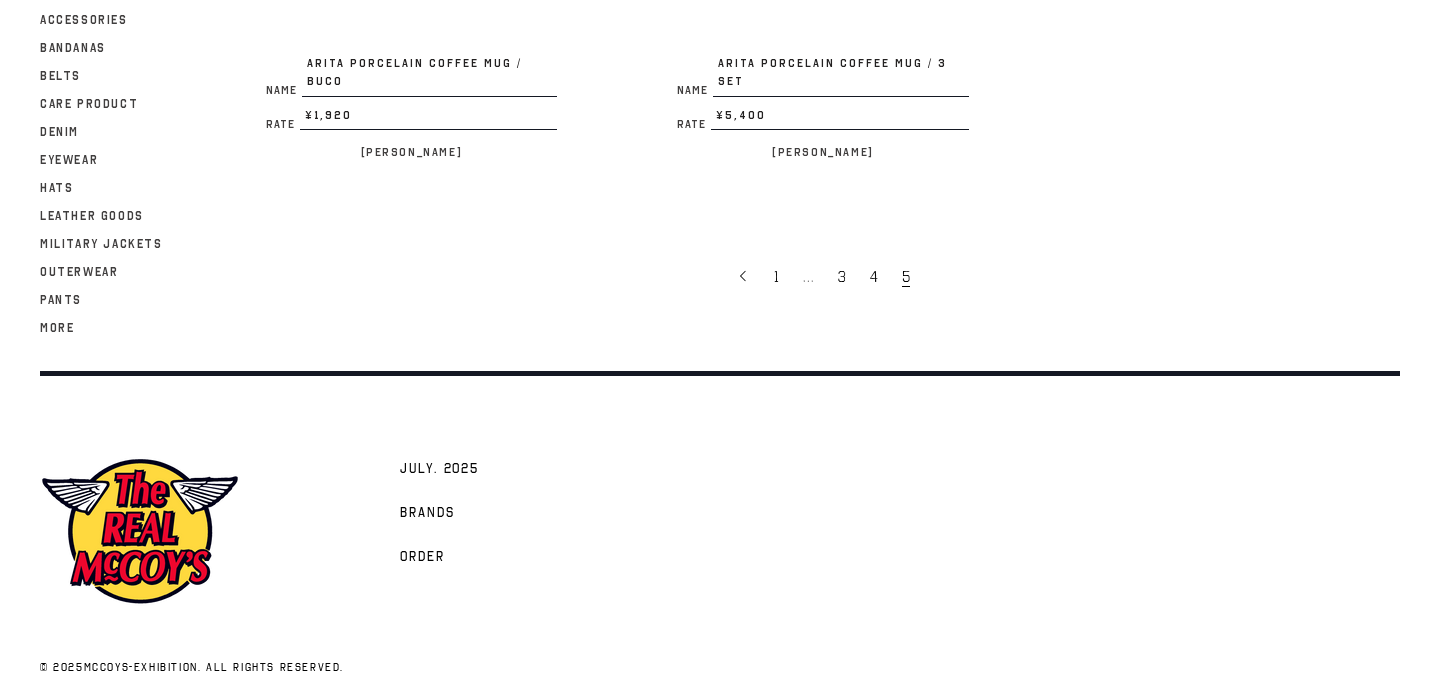 scroll, scrollTop: 3918, scrollLeft: 0, axis: vertical 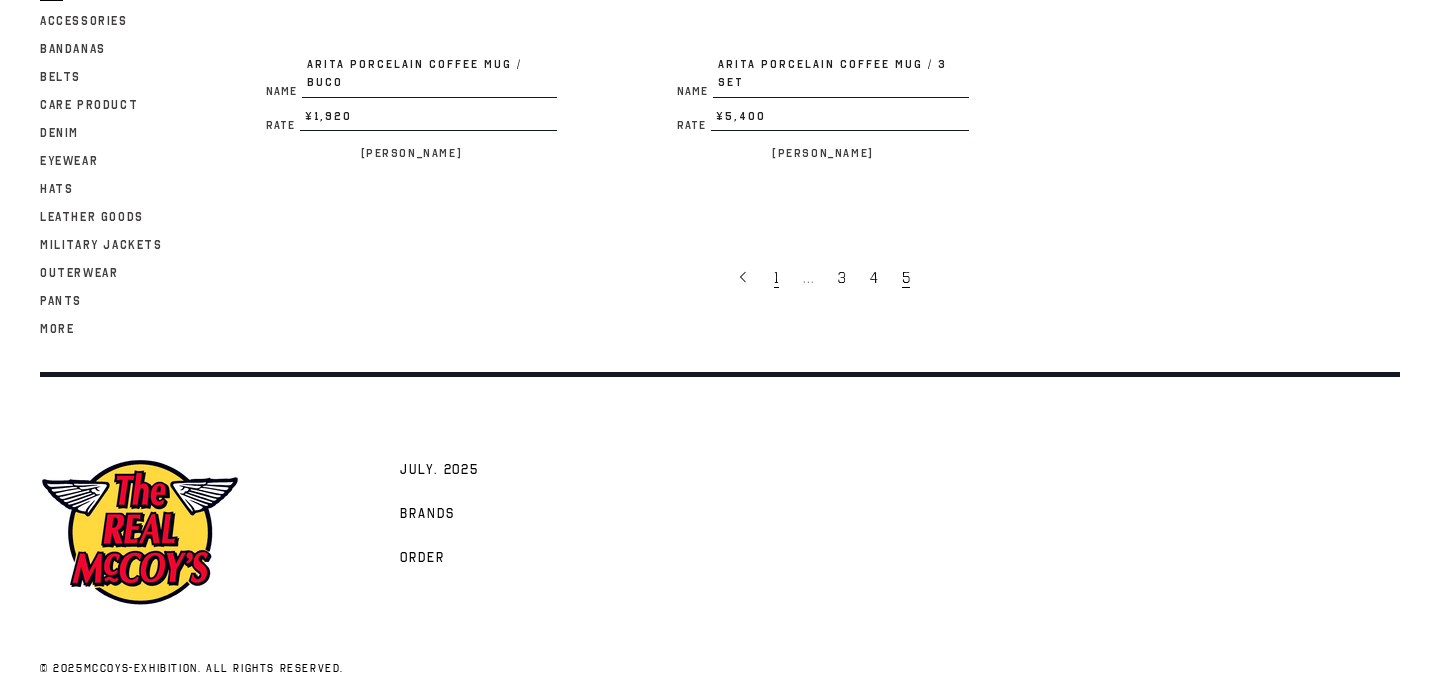 click on "1" at bounding box center [776, 278] 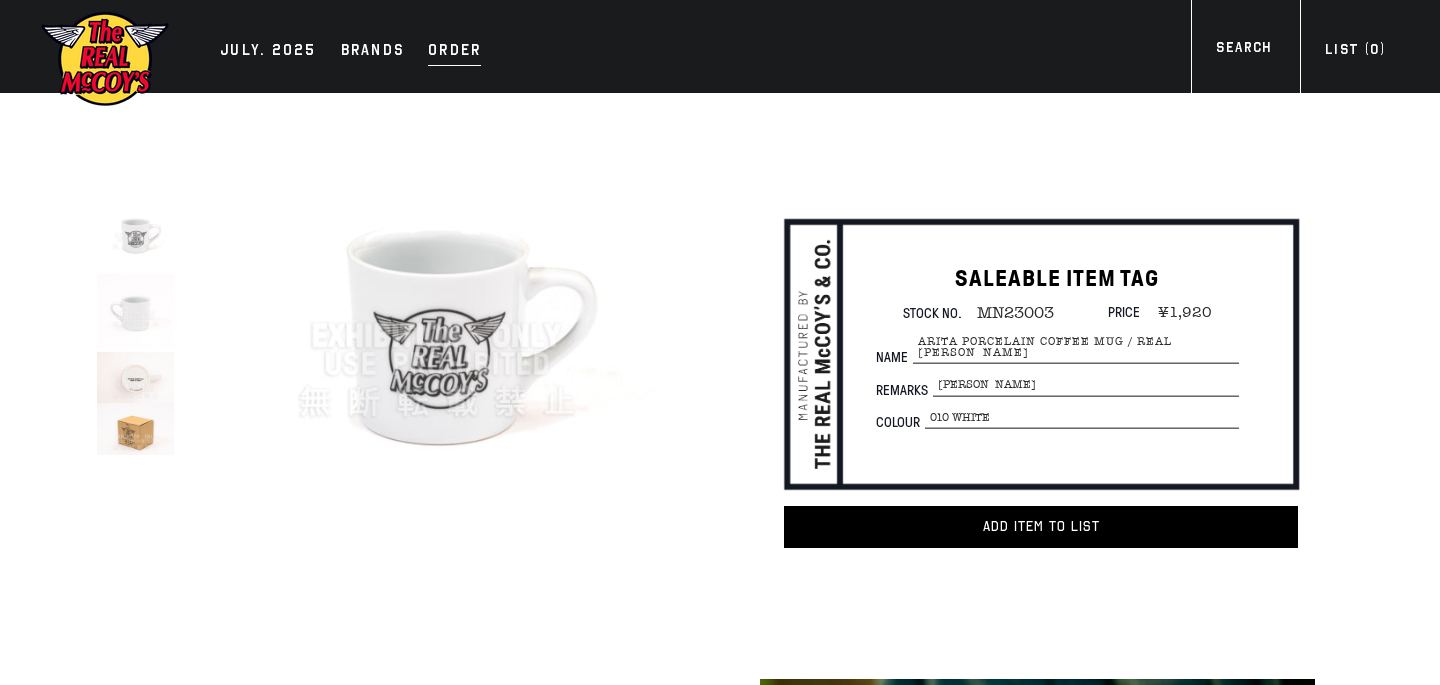 scroll, scrollTop: 0, scrollLeft: 0, axis: both 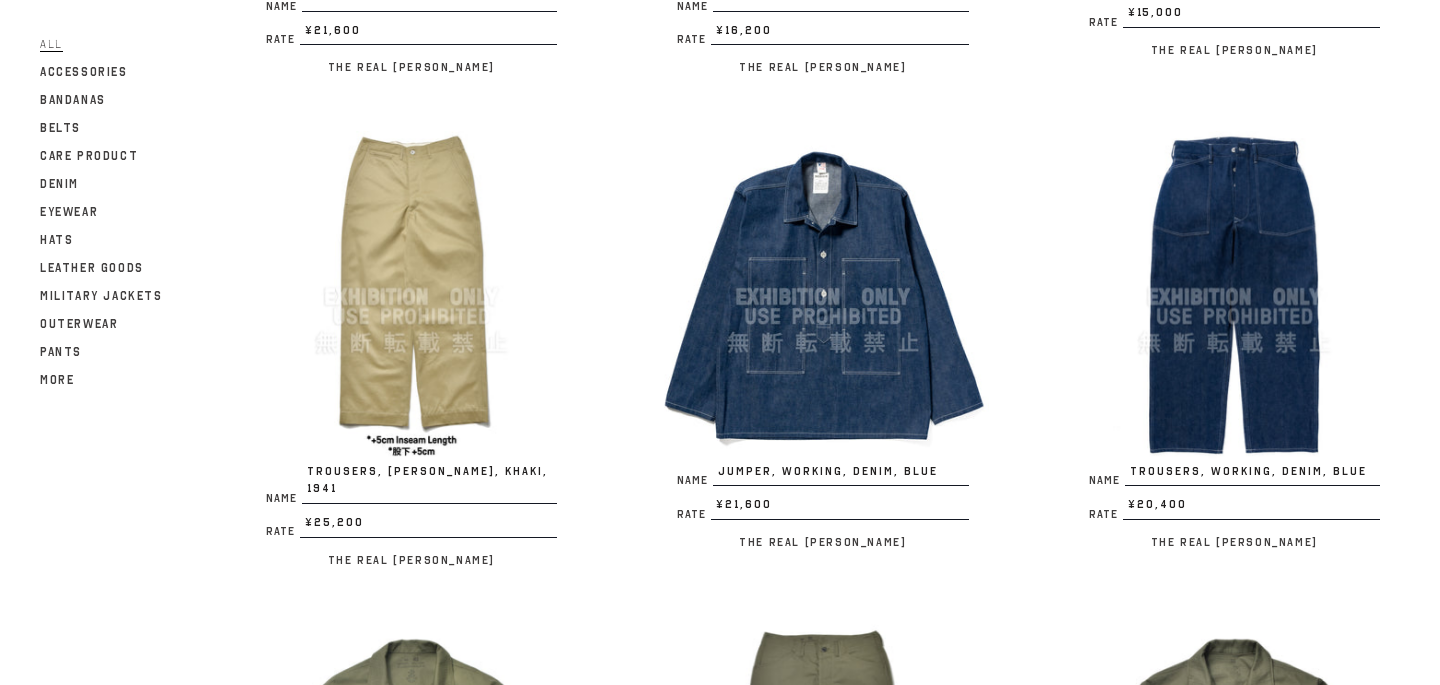 click at bounding box center [1234, 296] 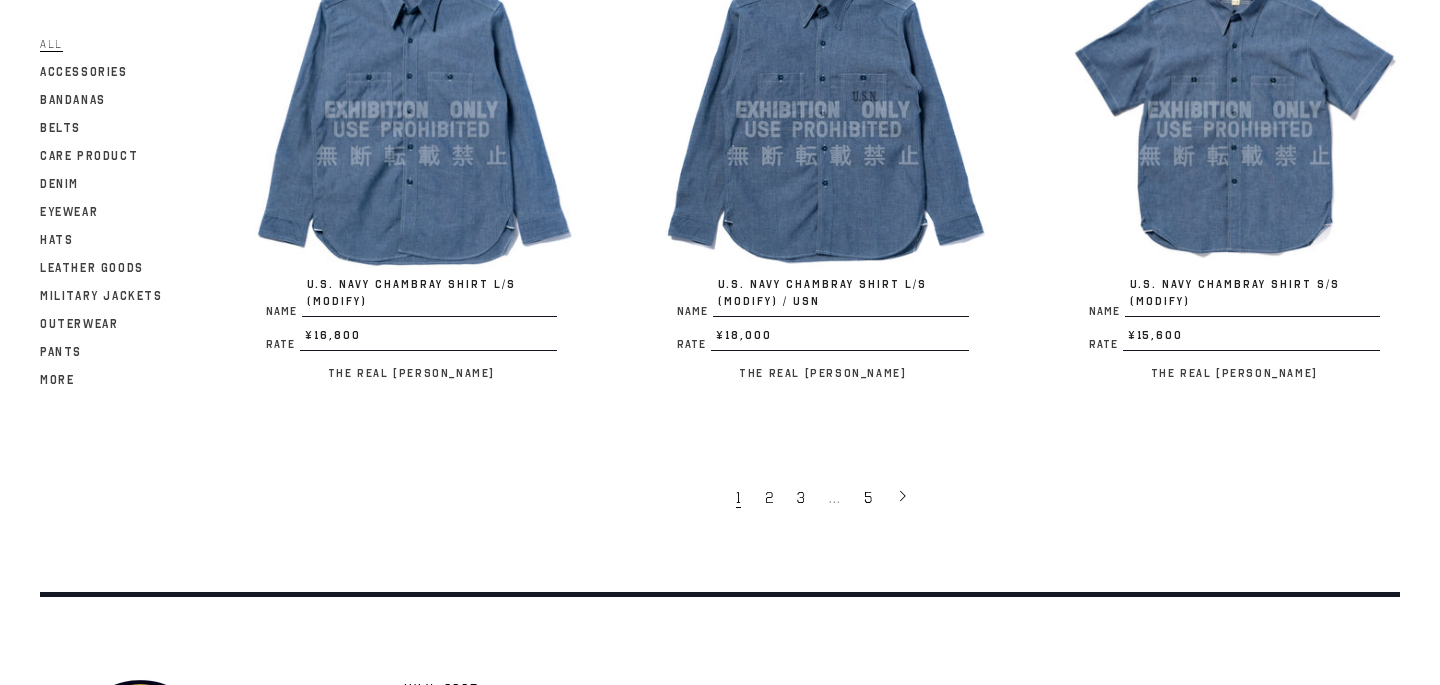 scroll, scrollTop: 3770, scrollLeft: 0, axis: vertical 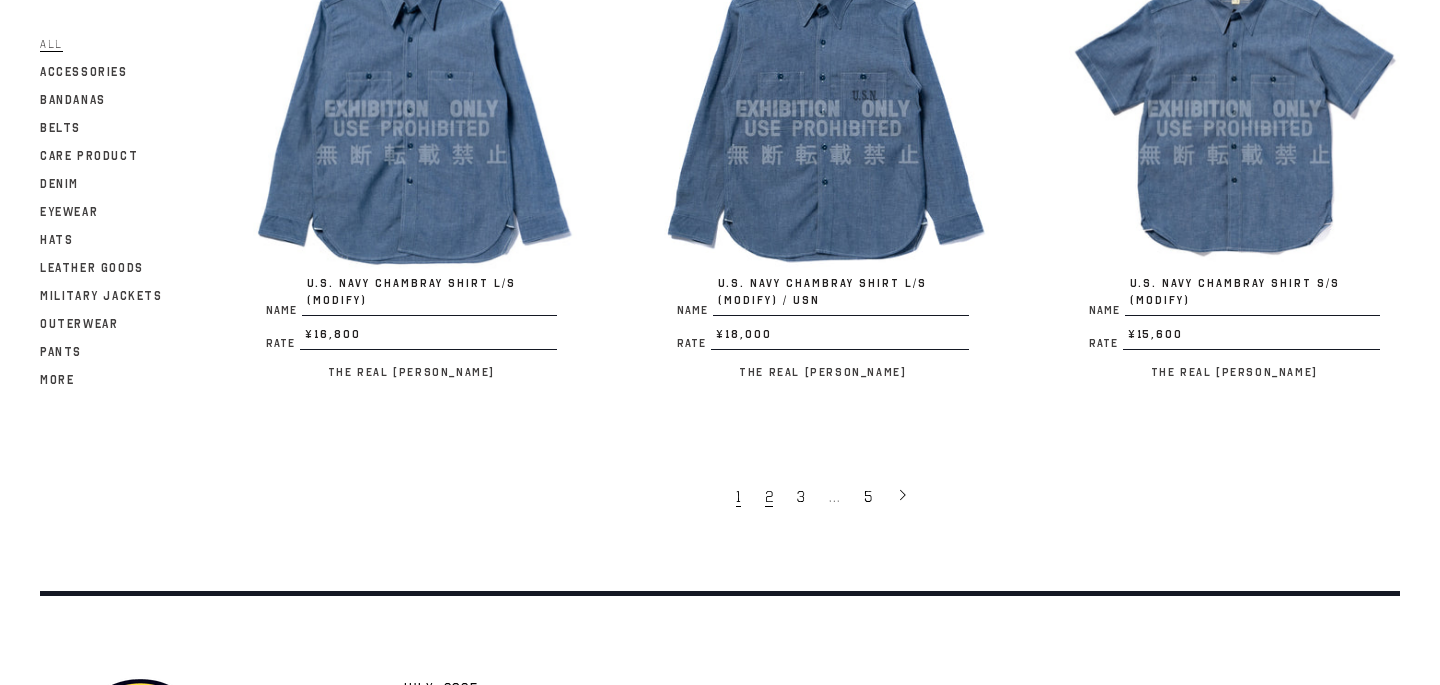 click on "2" at bounding box center (769, 497) 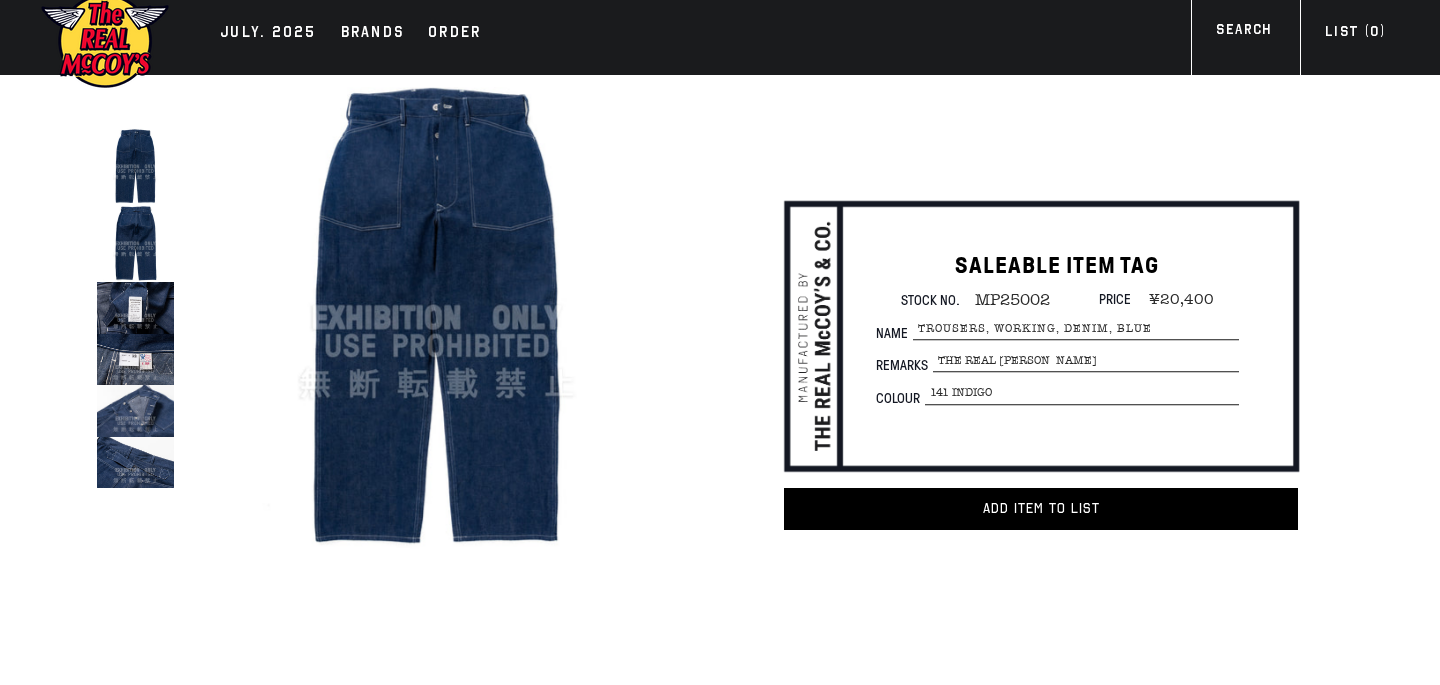 scroll, scrollTop: 9, scrollLeft: 0, axis: vertical 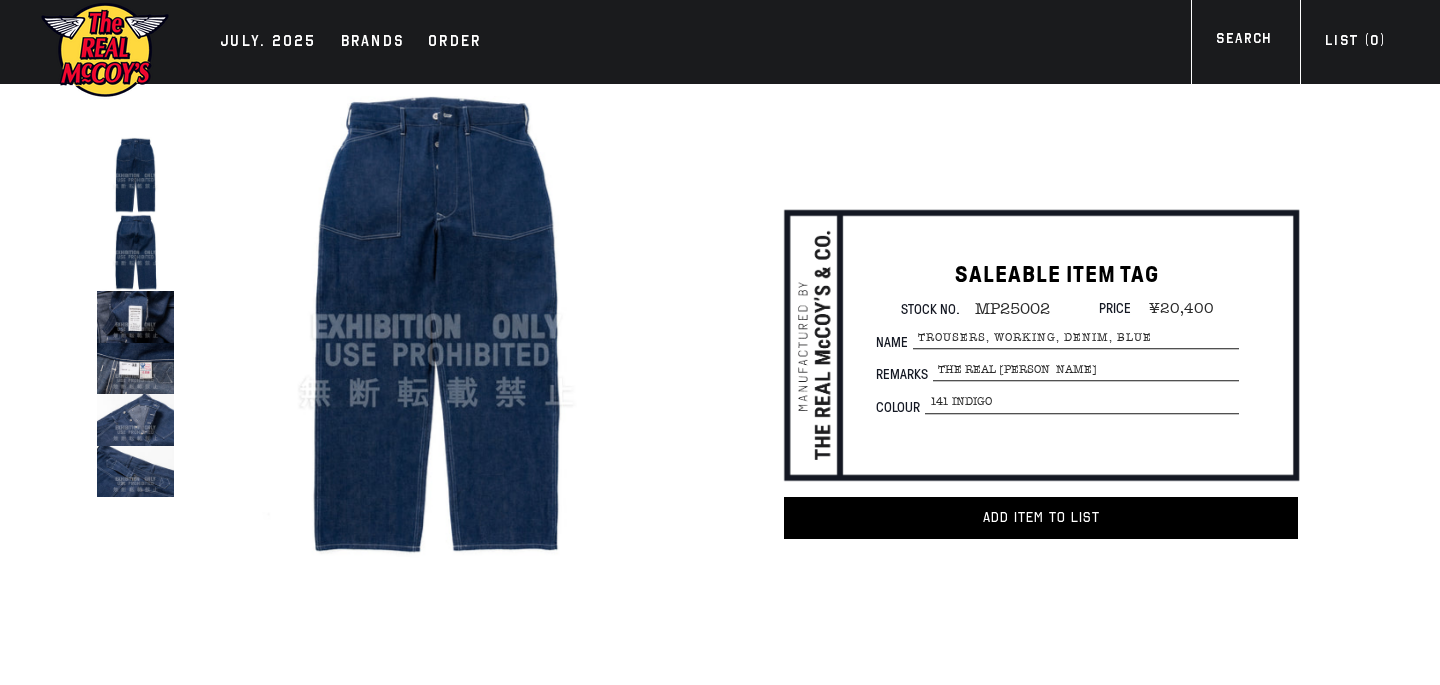 click at bounding box center [135, 252] 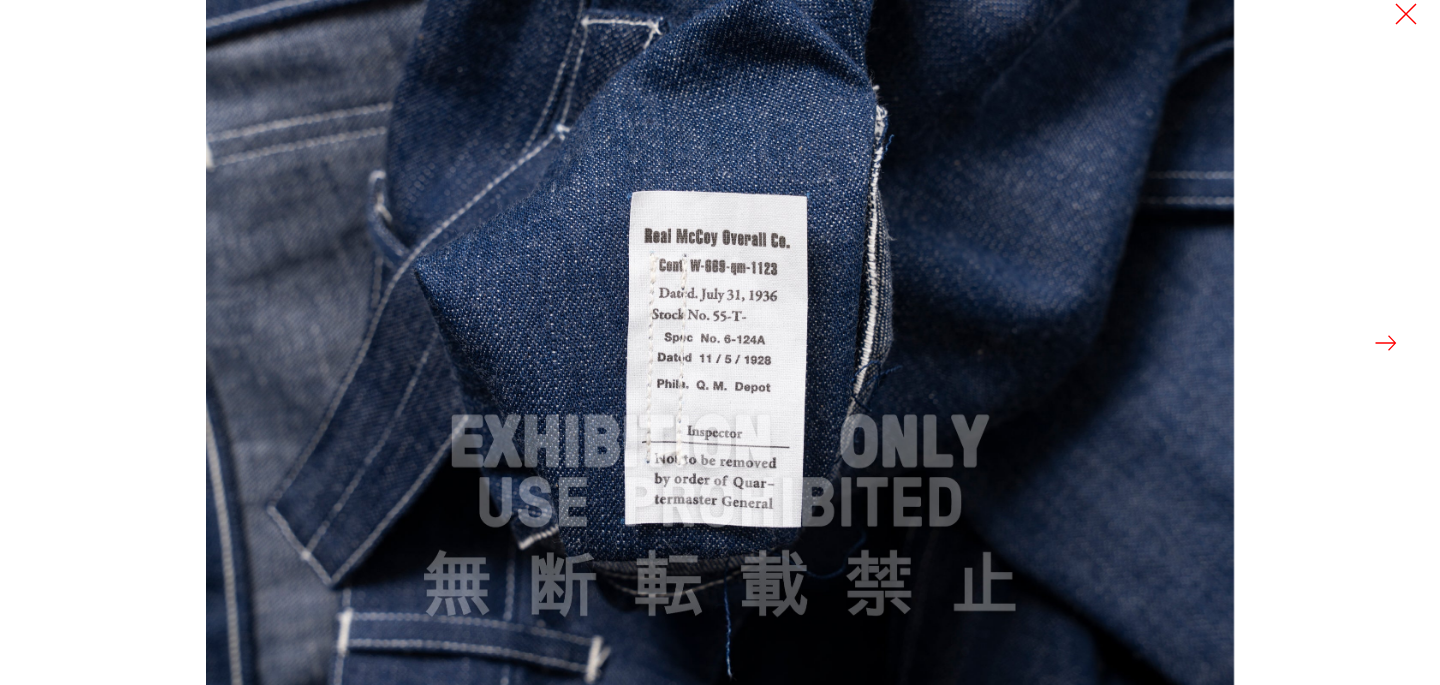 click at bounding box center (1386, 343) 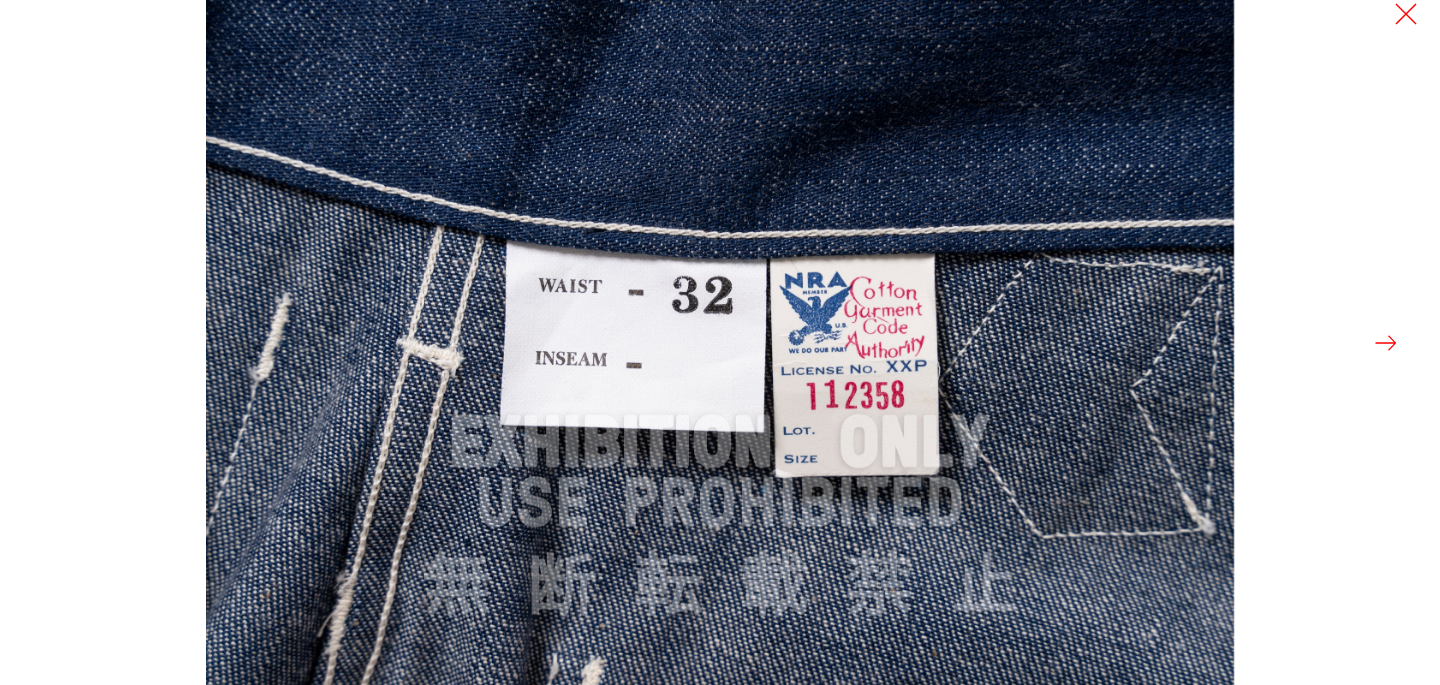 click at bounding box center (1386, 343) 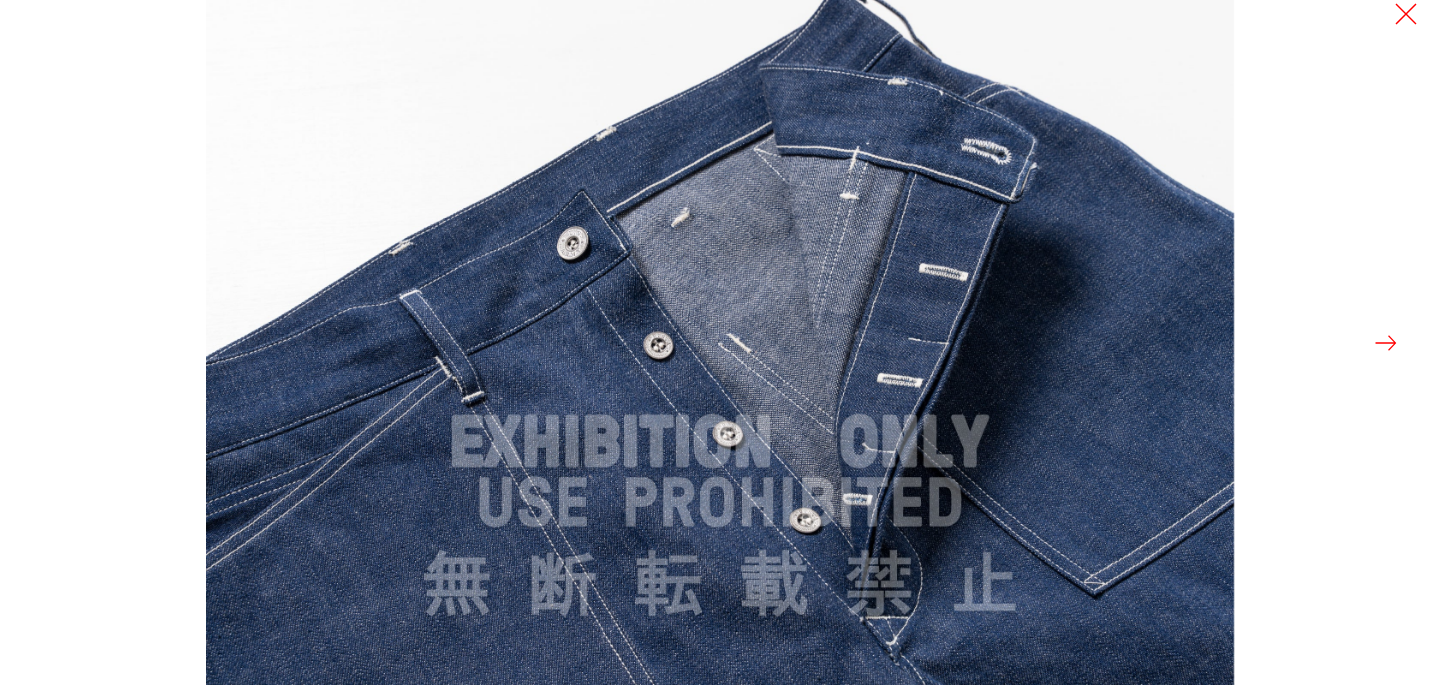 click at bounding box center [1386, 343] 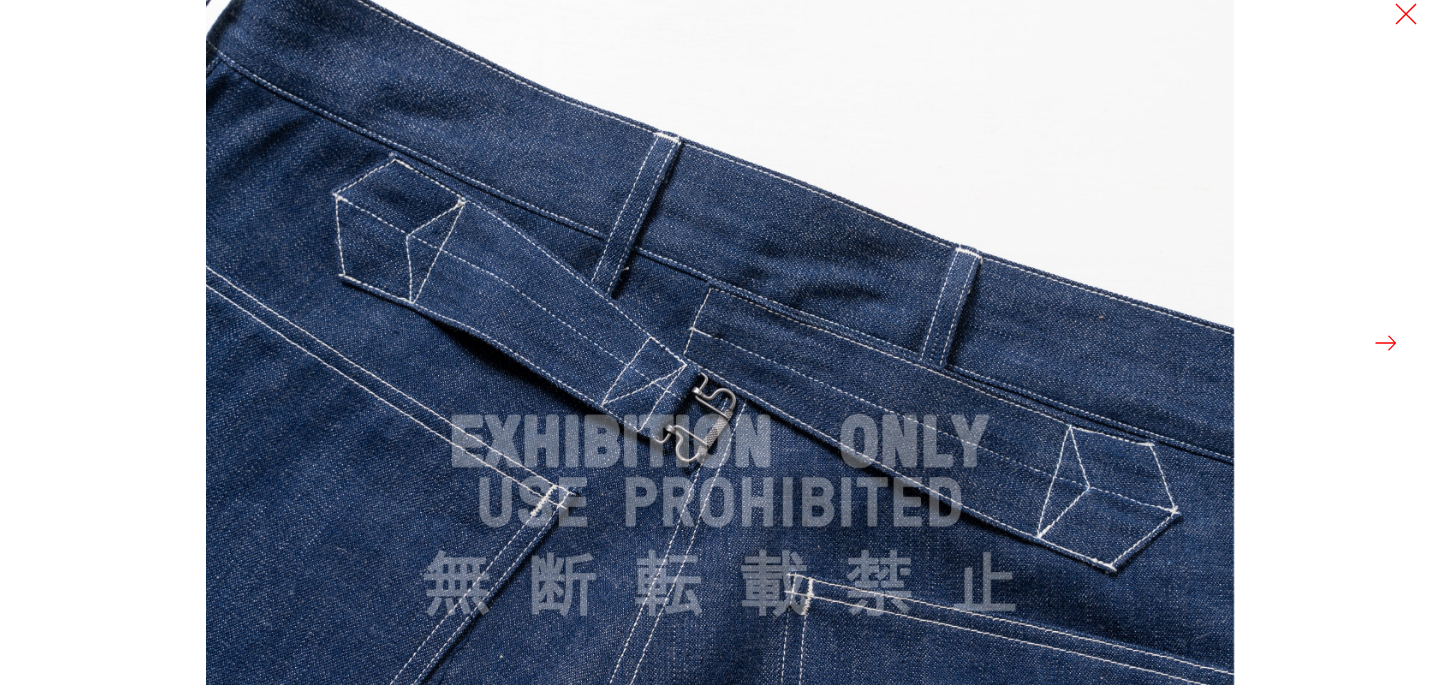 click at bounding box center (1386, 343) 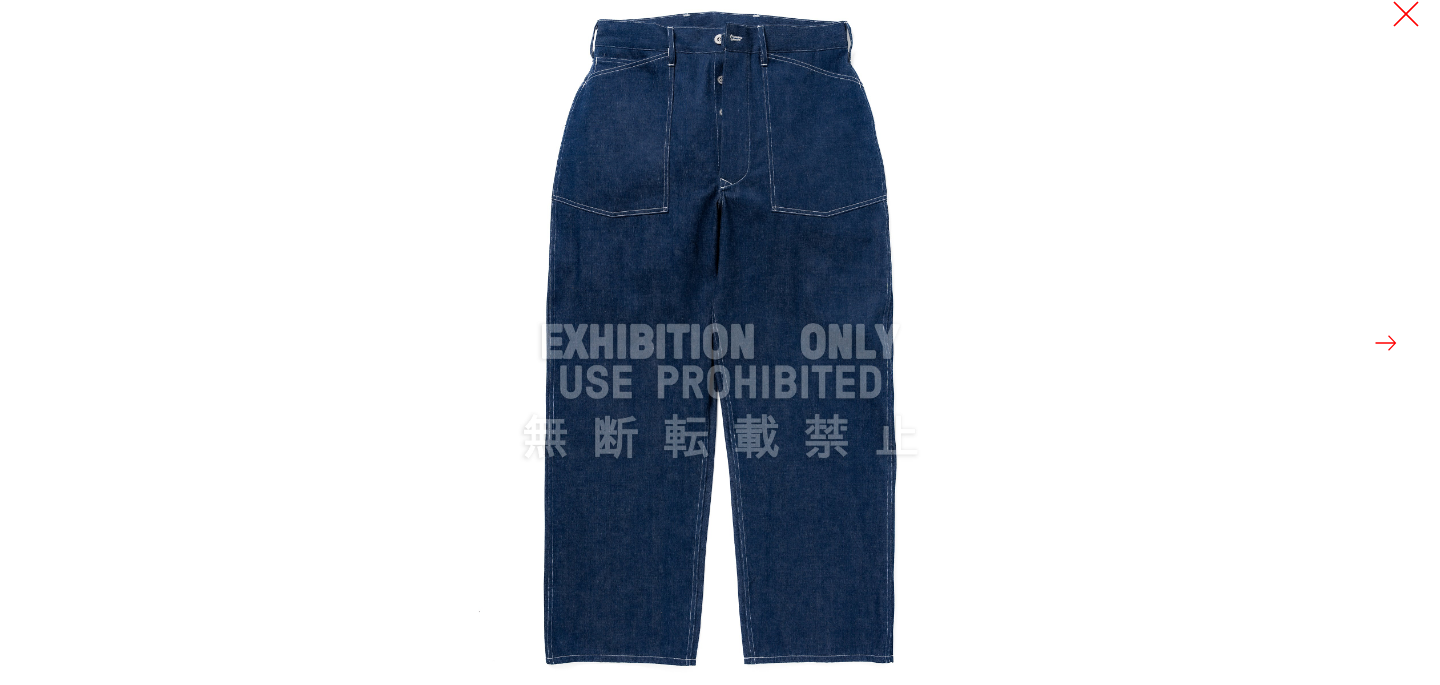 click at bounding box center [1406, 14] 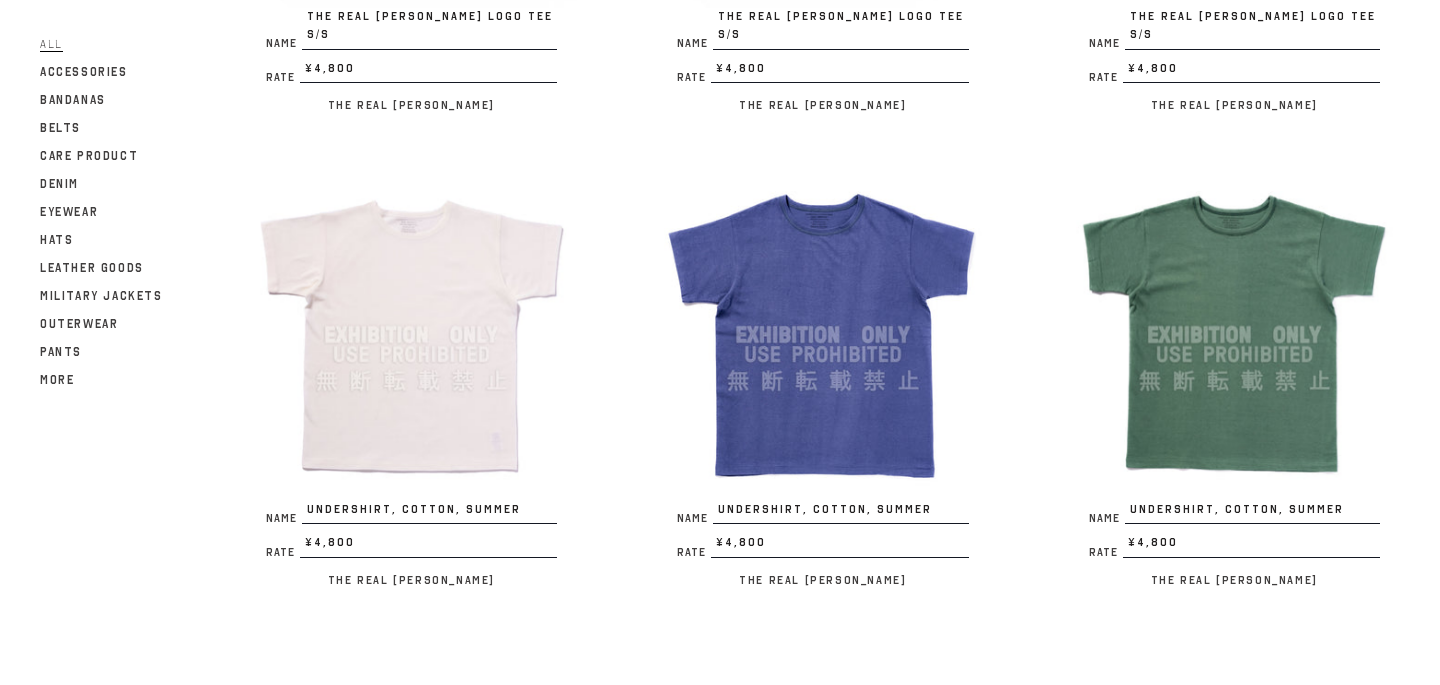 scroll, scrollTop: 1595, scrollLeft: 0, axis: vertical 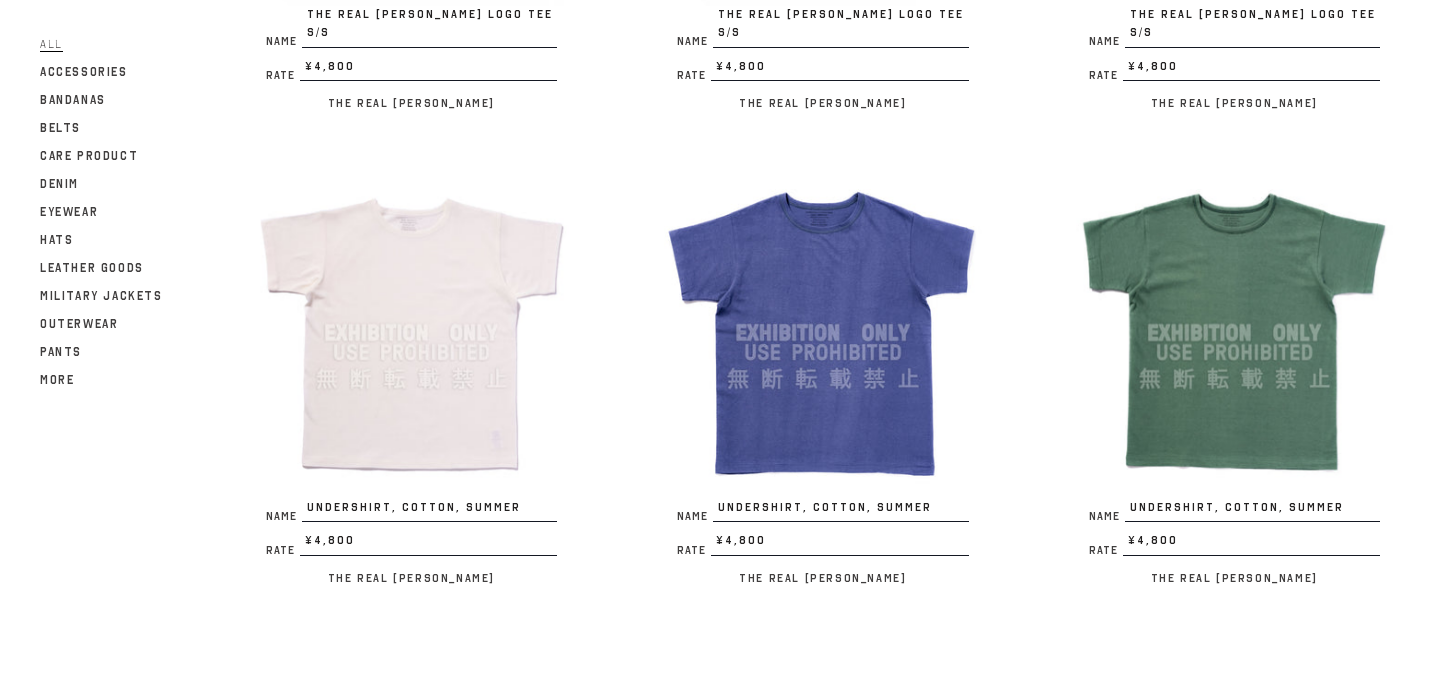 click at bounding box center (1234, 332) 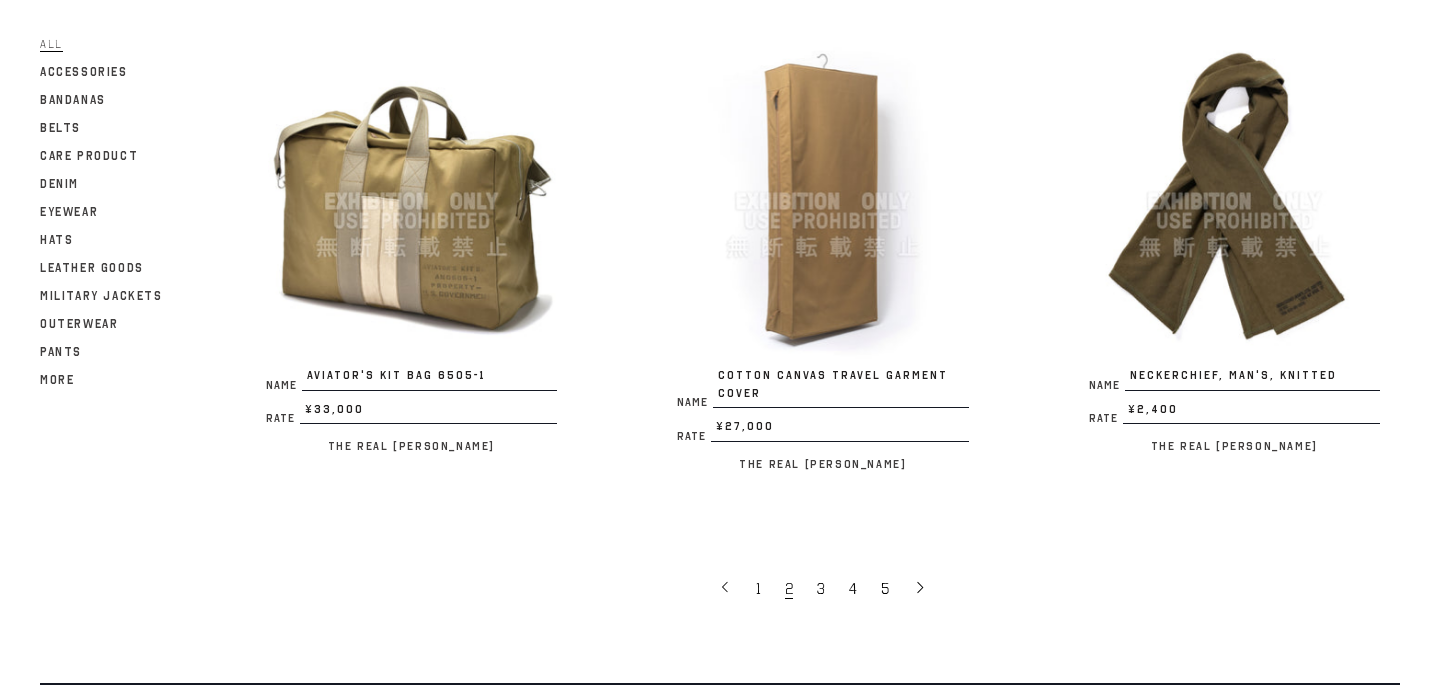 scroll, scrollTop: 3771, scrollLeft: 0, axis: vertical 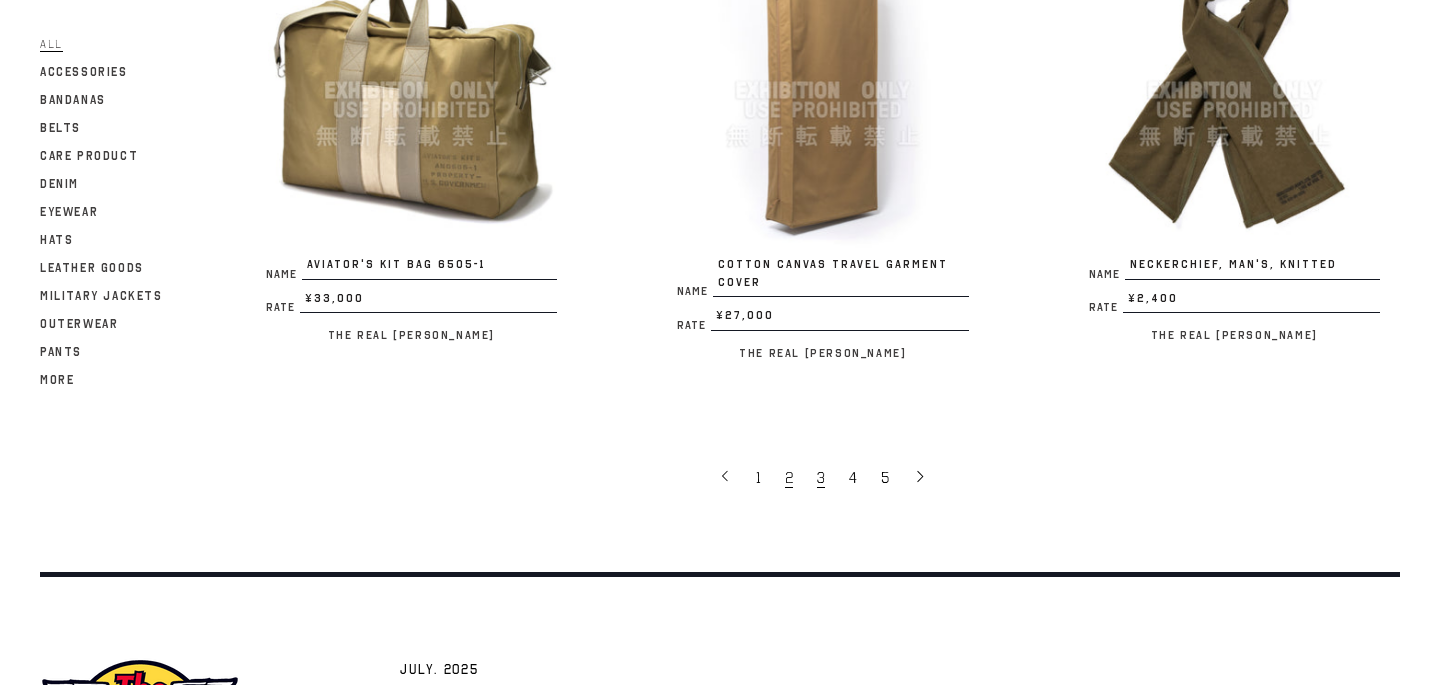 click on "3" at bounding box center (821, 478) 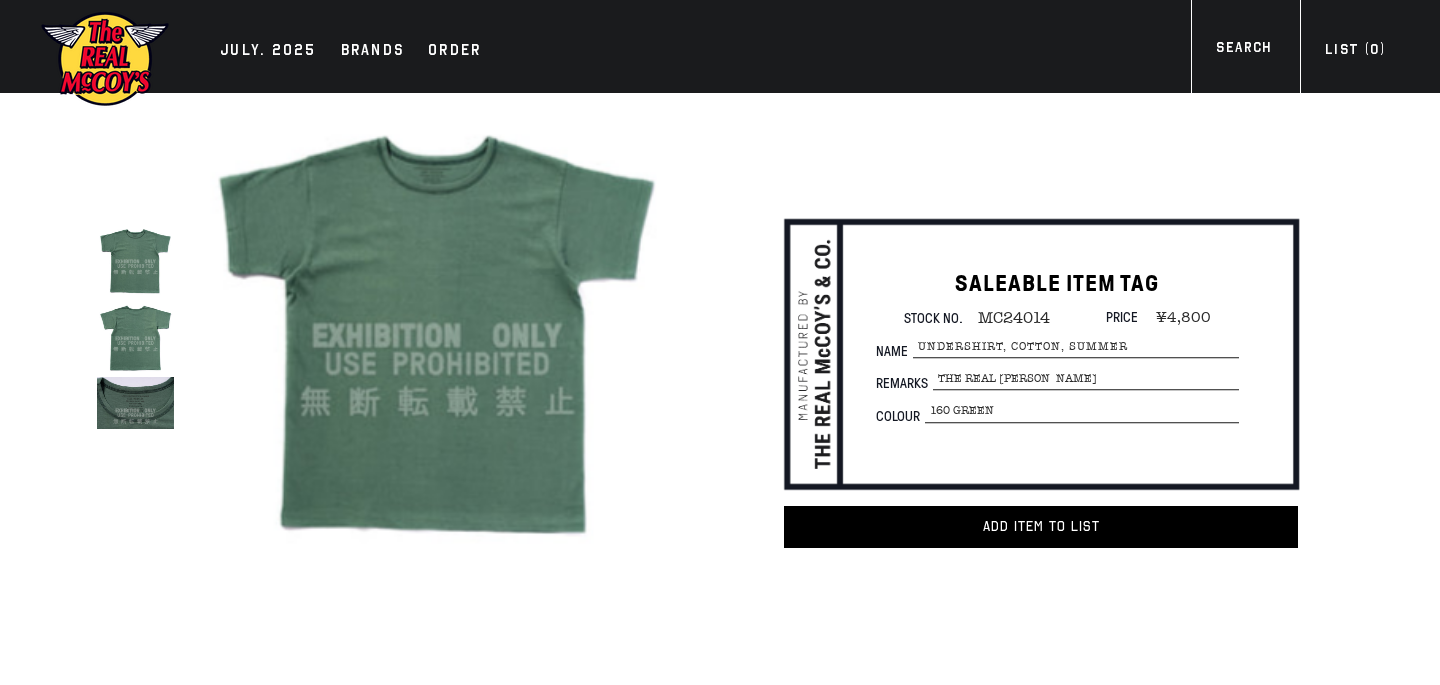 scroll, scrollTop: 0, scrollLeft: 0, axis: both 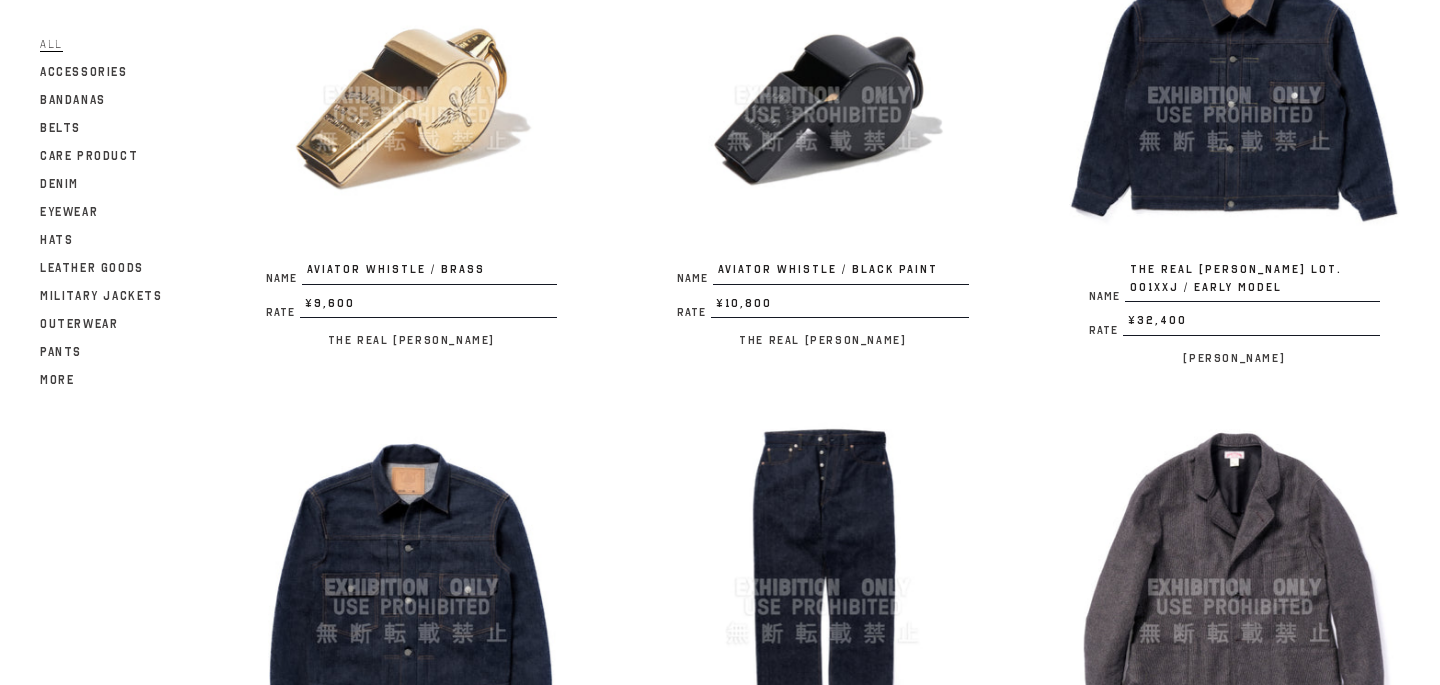 click on "Name AVIATOR WHISTLE / BLACK PAINT
Rate ¥10,800
/
The Real [PERSON_NAME]" at bounding box center (782, 151) 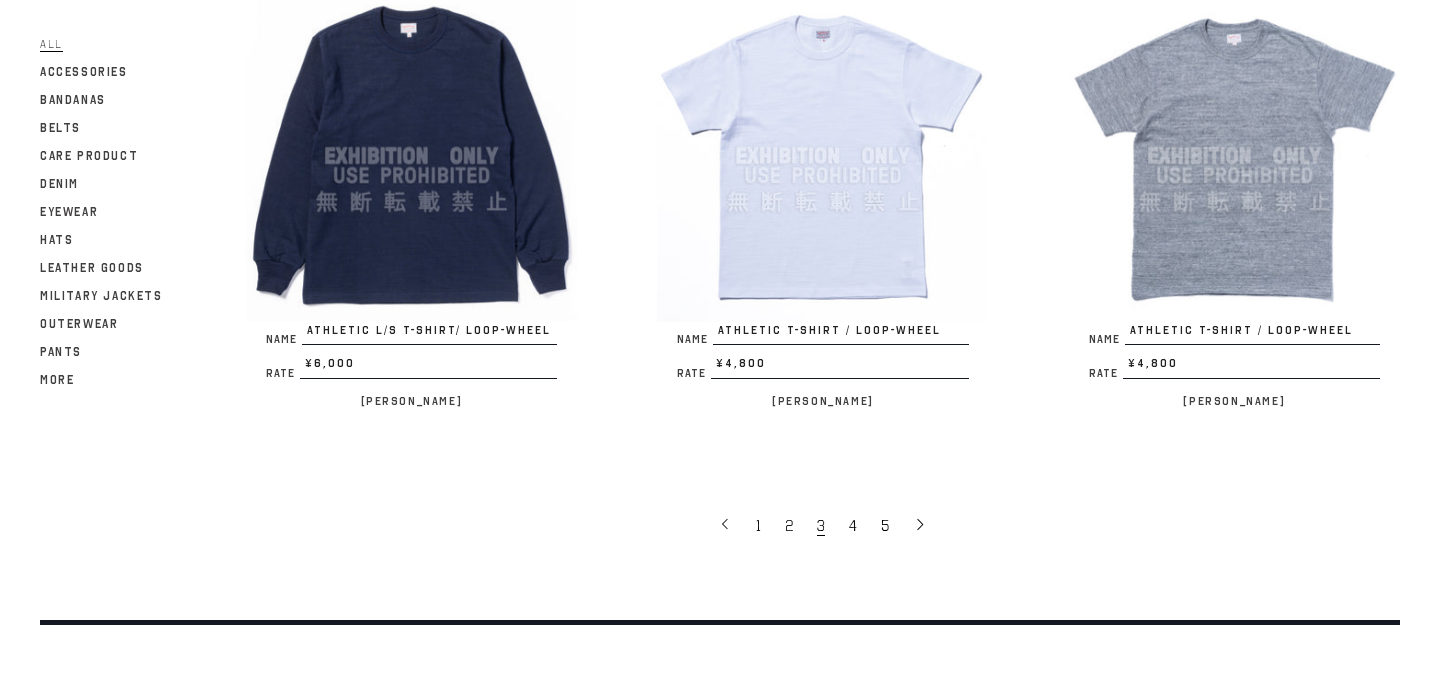 scroll, scrollTop: 3690, scrollLeft: 0, axis: vertical 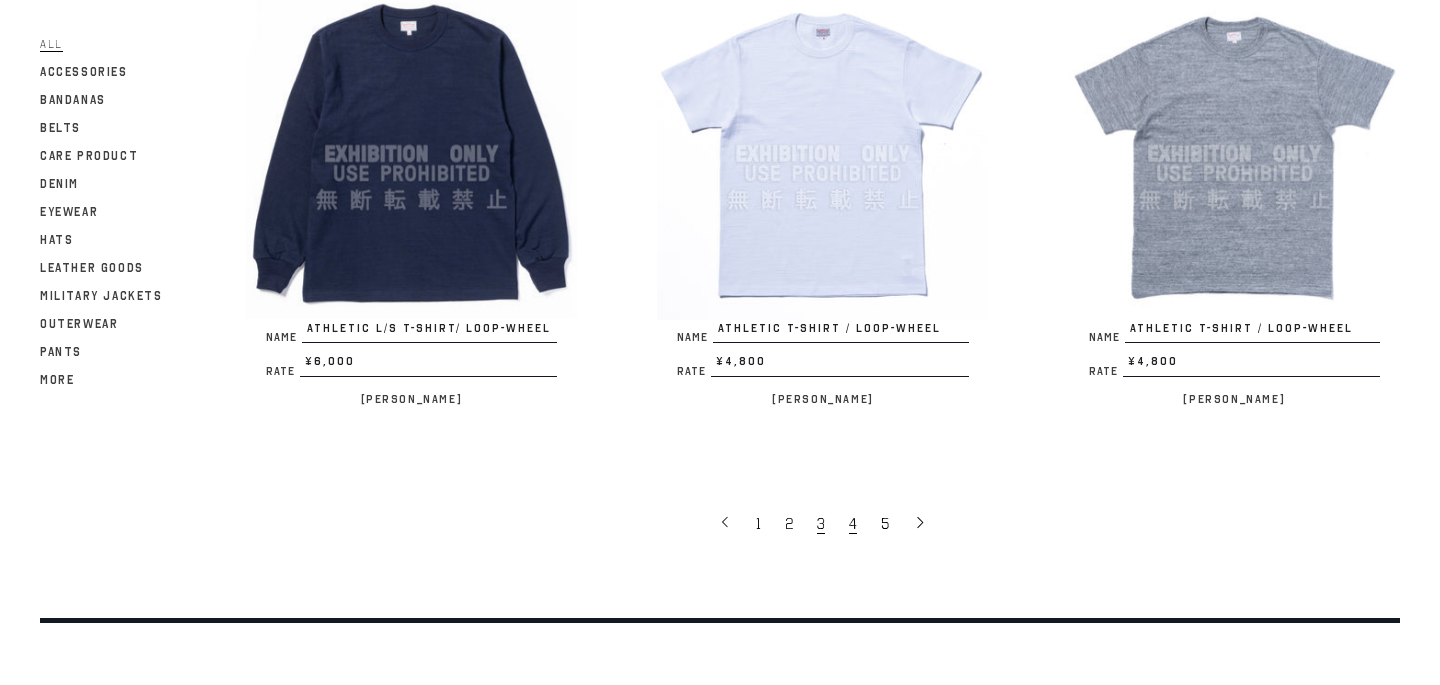 click on "4" at bounding box center (853, 524) 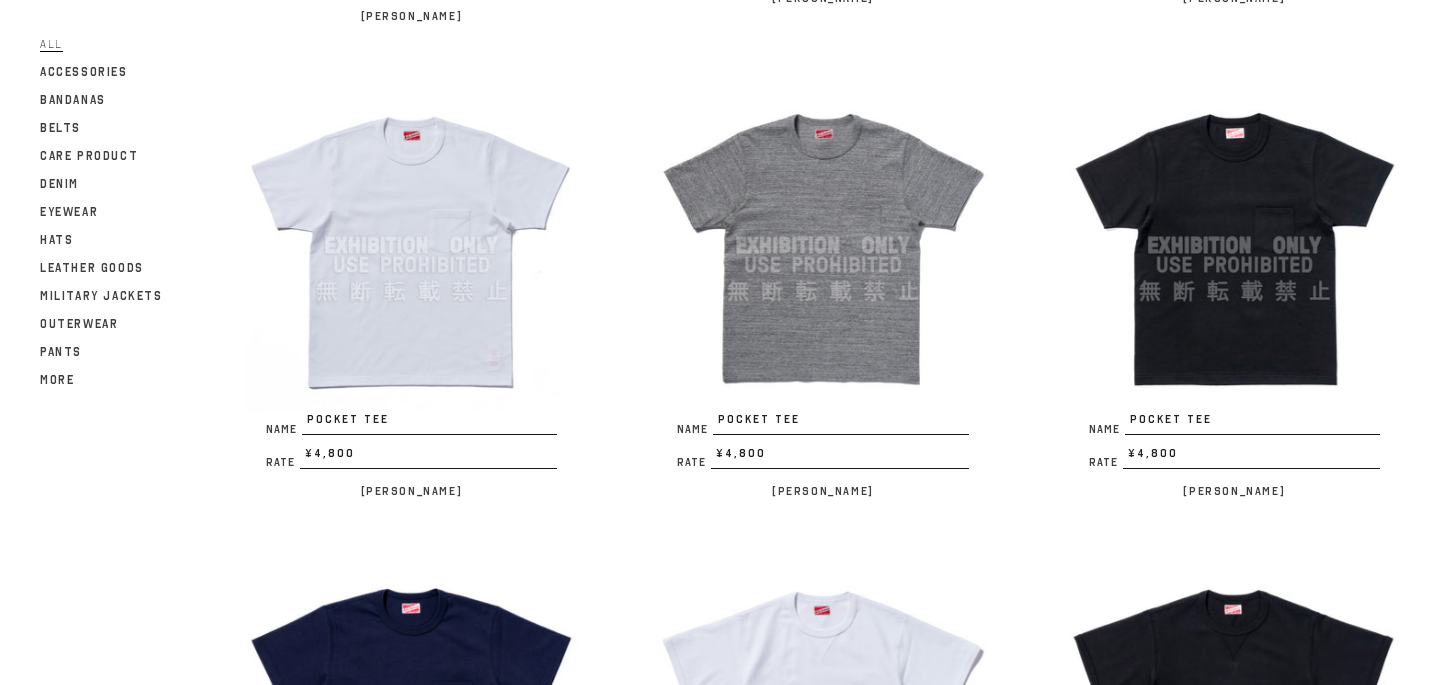 scroll, scrollTop: 1562, scrollLeft: 0, axis: vertical 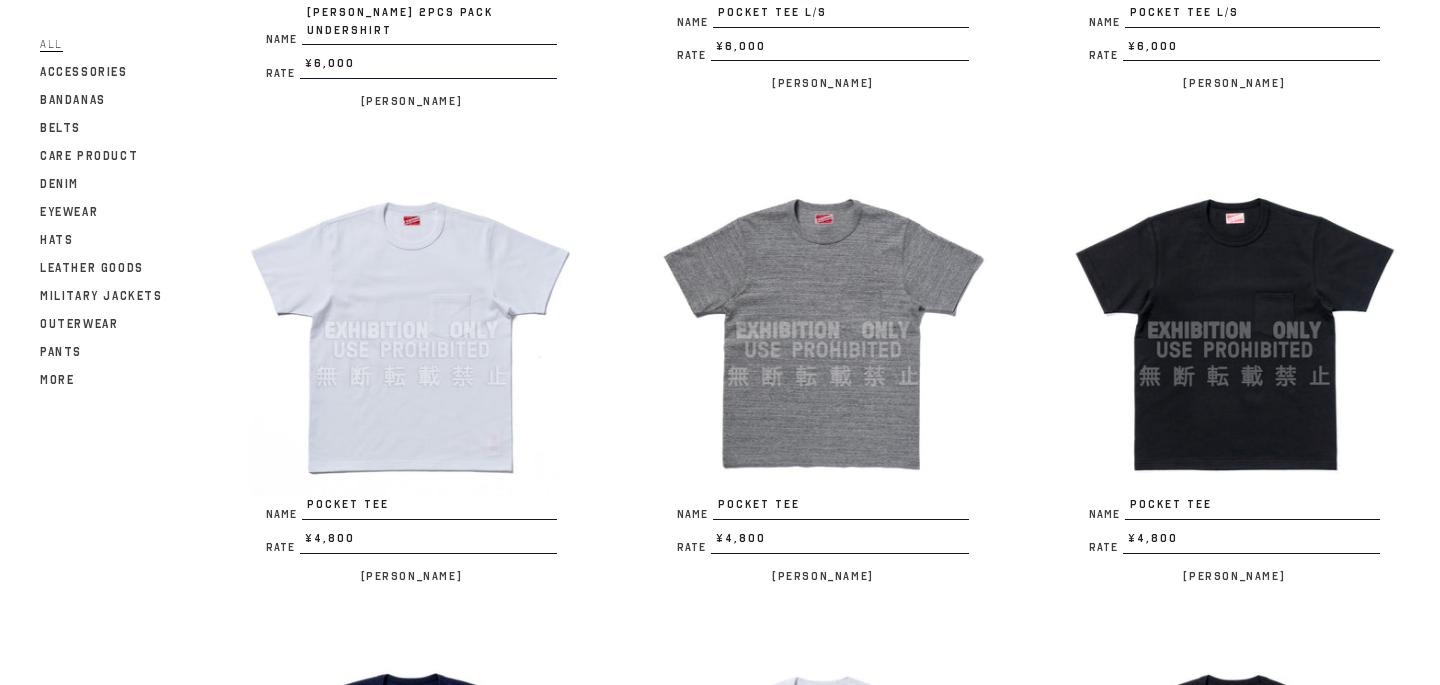click at bounding box center [1234, 330] 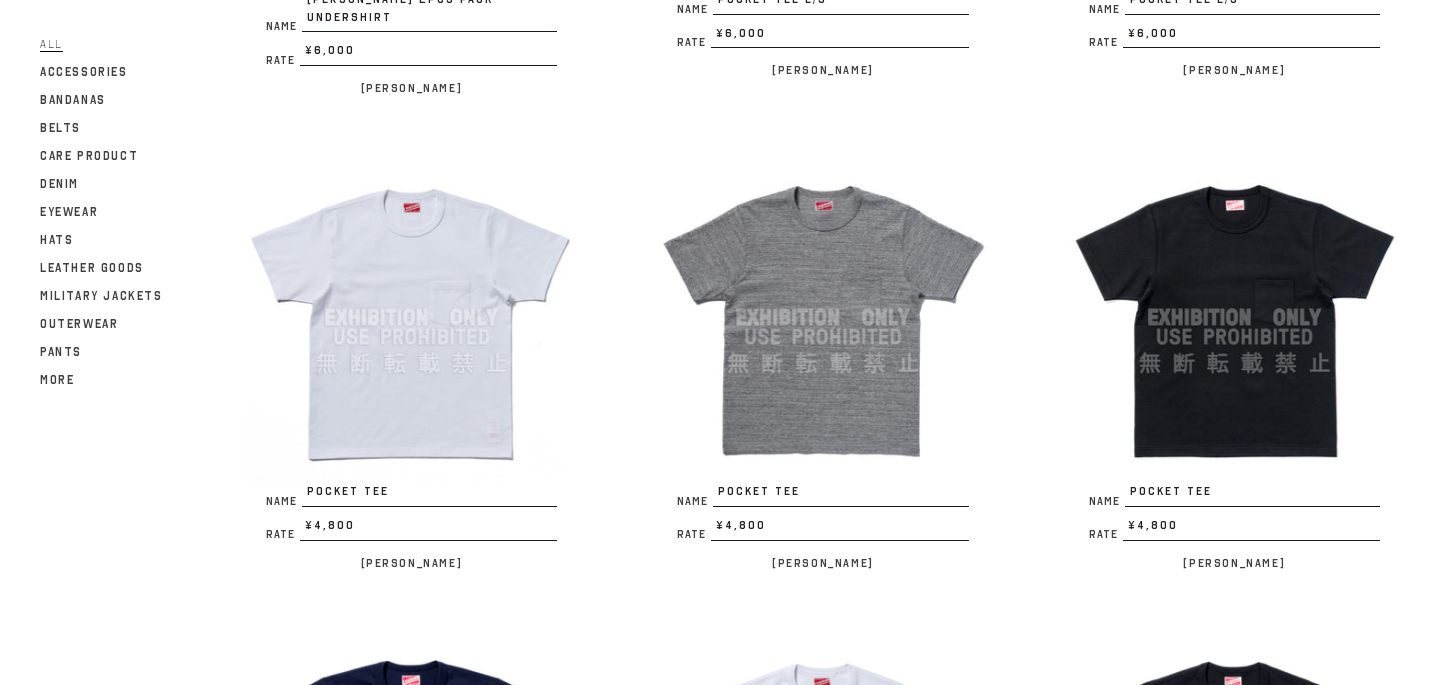 scroll, scrollTop: 1533, scrollLeft: 0, axis: vertical 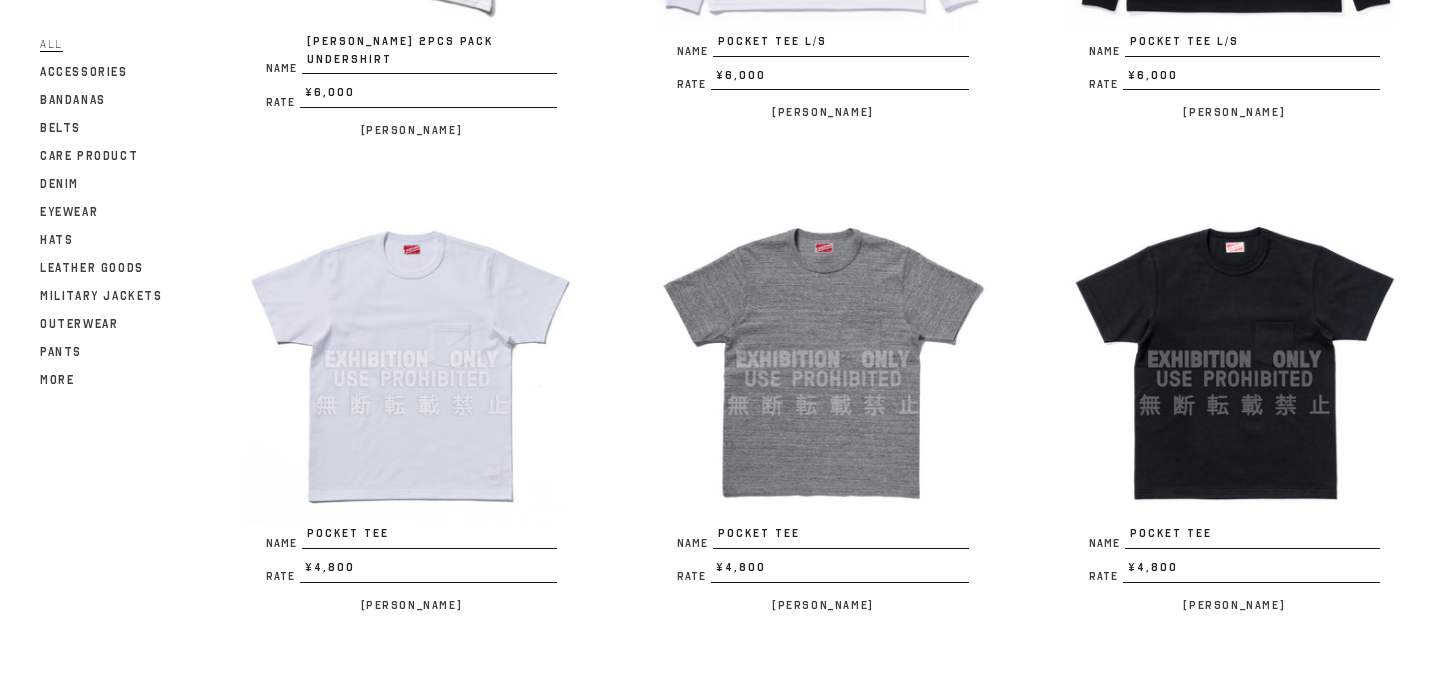 click at bounding box center (411, 359) 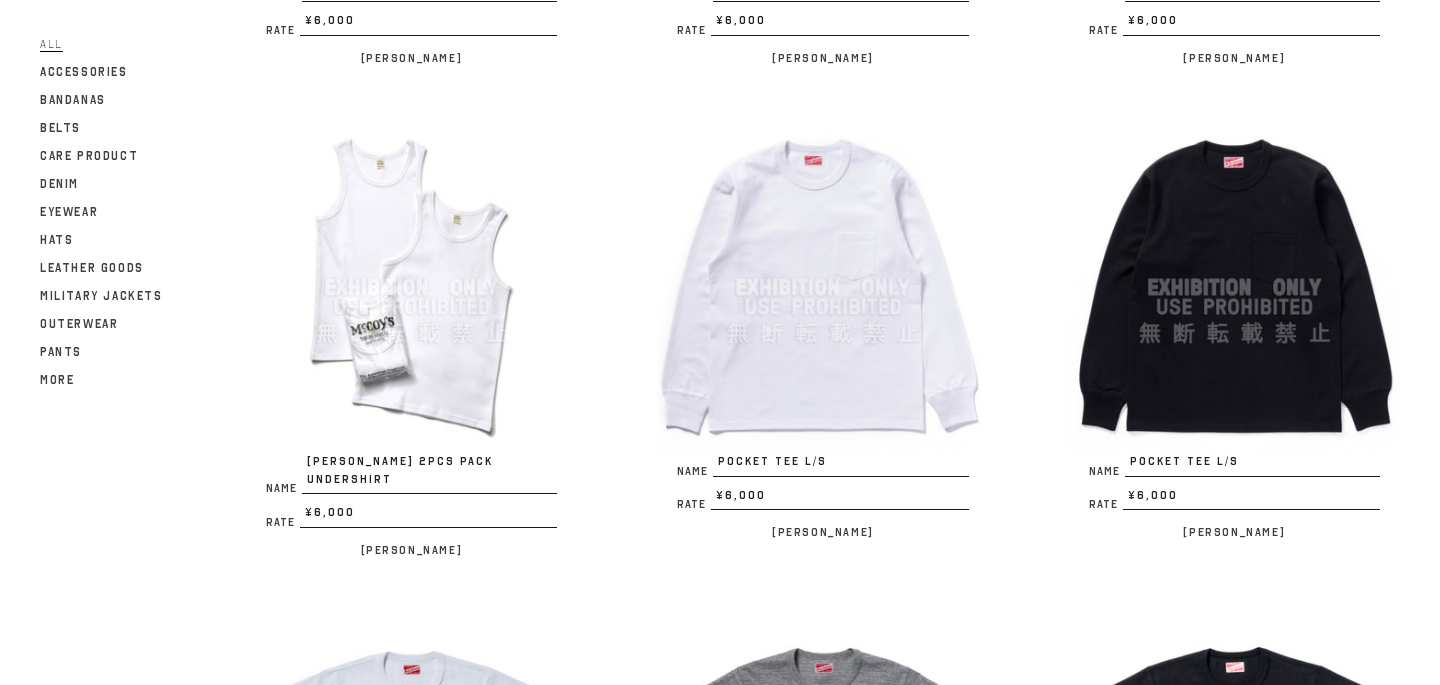 scroll, scrollTop: 1112, scrollLeft: 0, axis: vertical 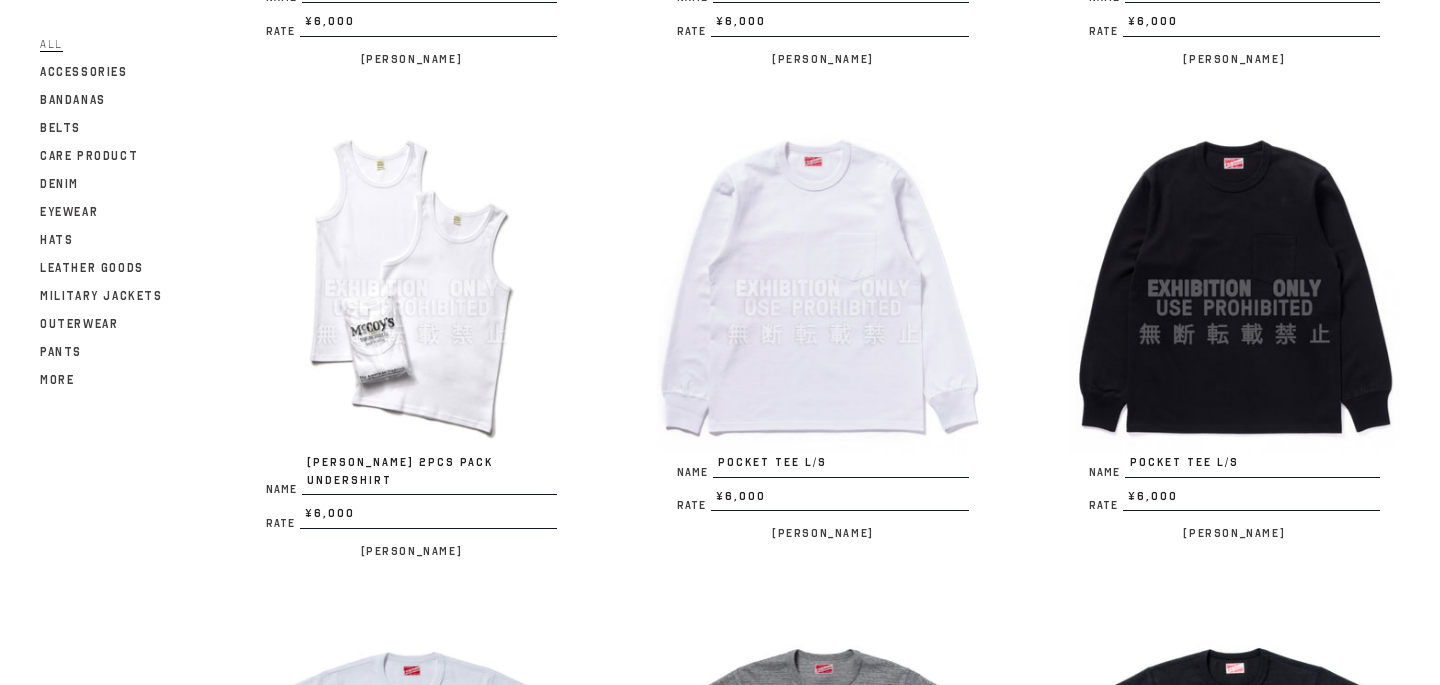 click at bounding box center [1234, 288] 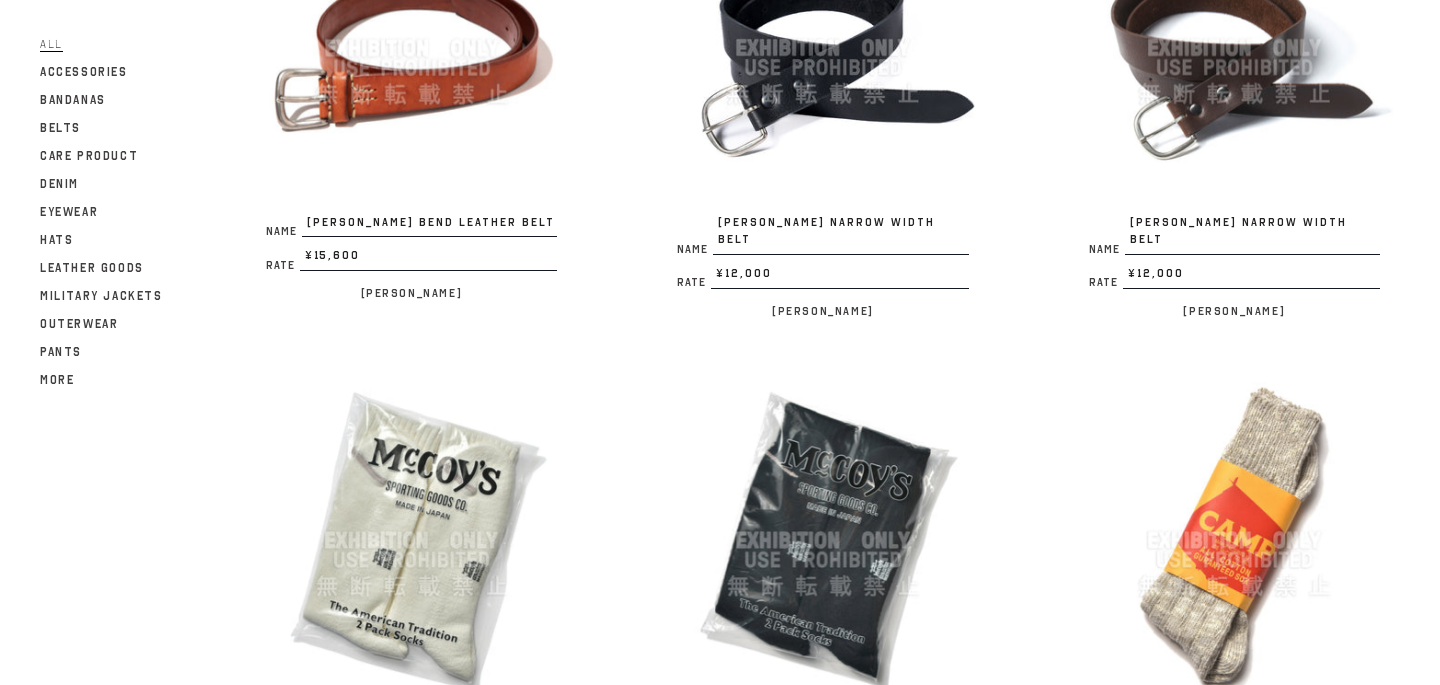 scroll, scrollTop: 3420, scrollLeft: 0, axis: vertical 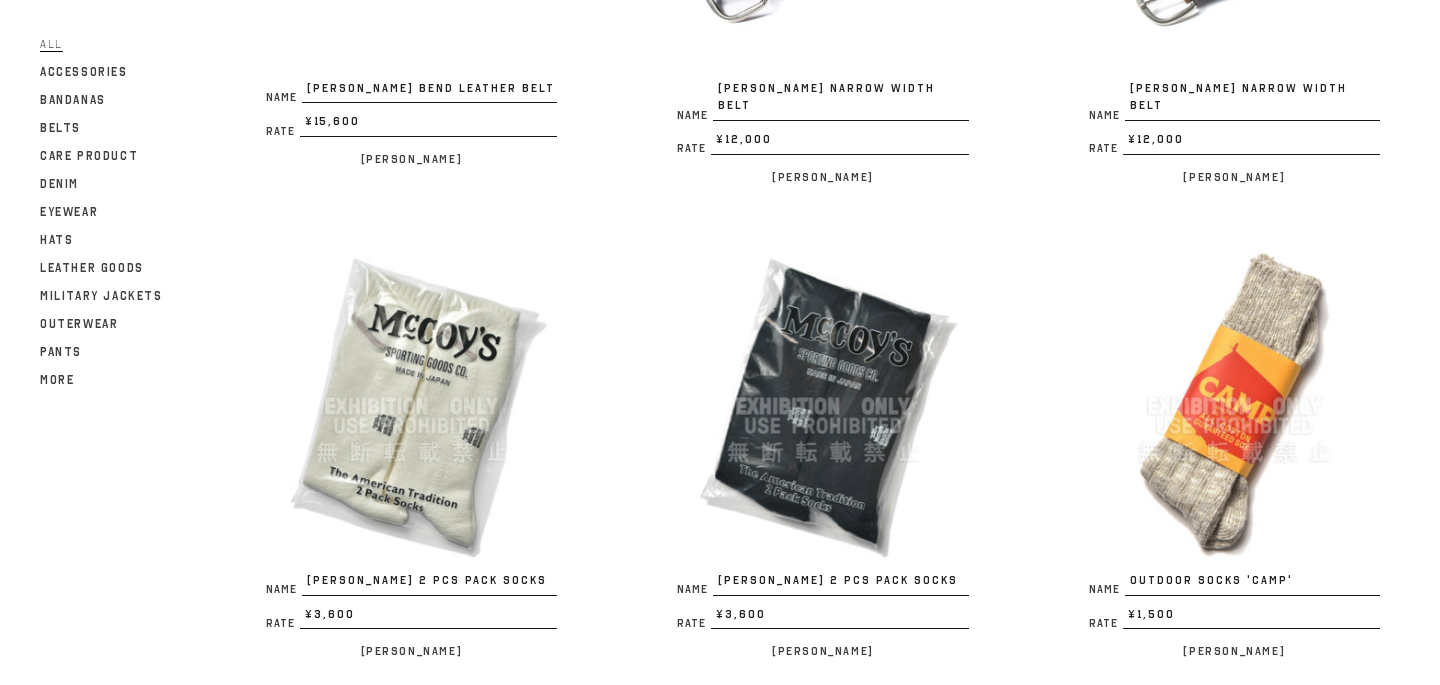 click at bounding box center (822, 406) 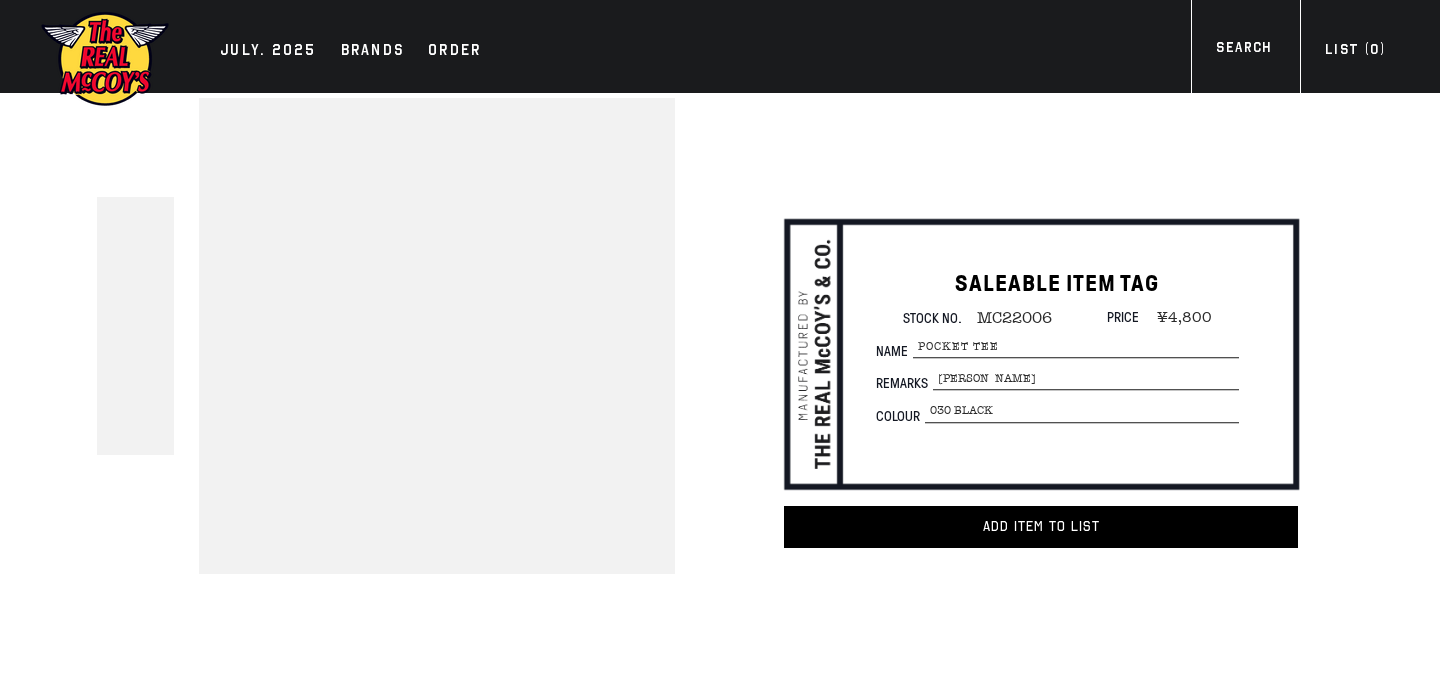 scroll, scrollTop: 0, scrollLeft: 0, axis: both 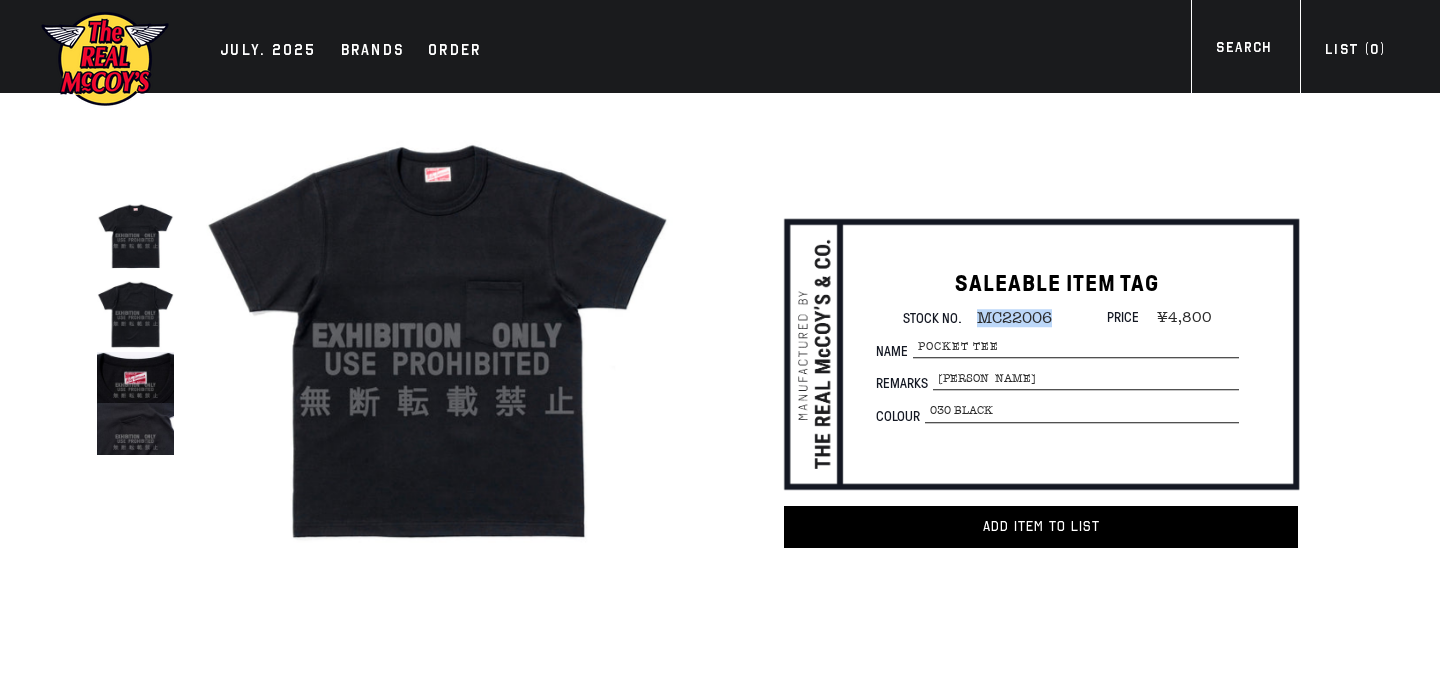 drag, startPoint x: 978, startPoint y: 315, endPoint x: 1054, endPoint y: 318, distance: 76.05919 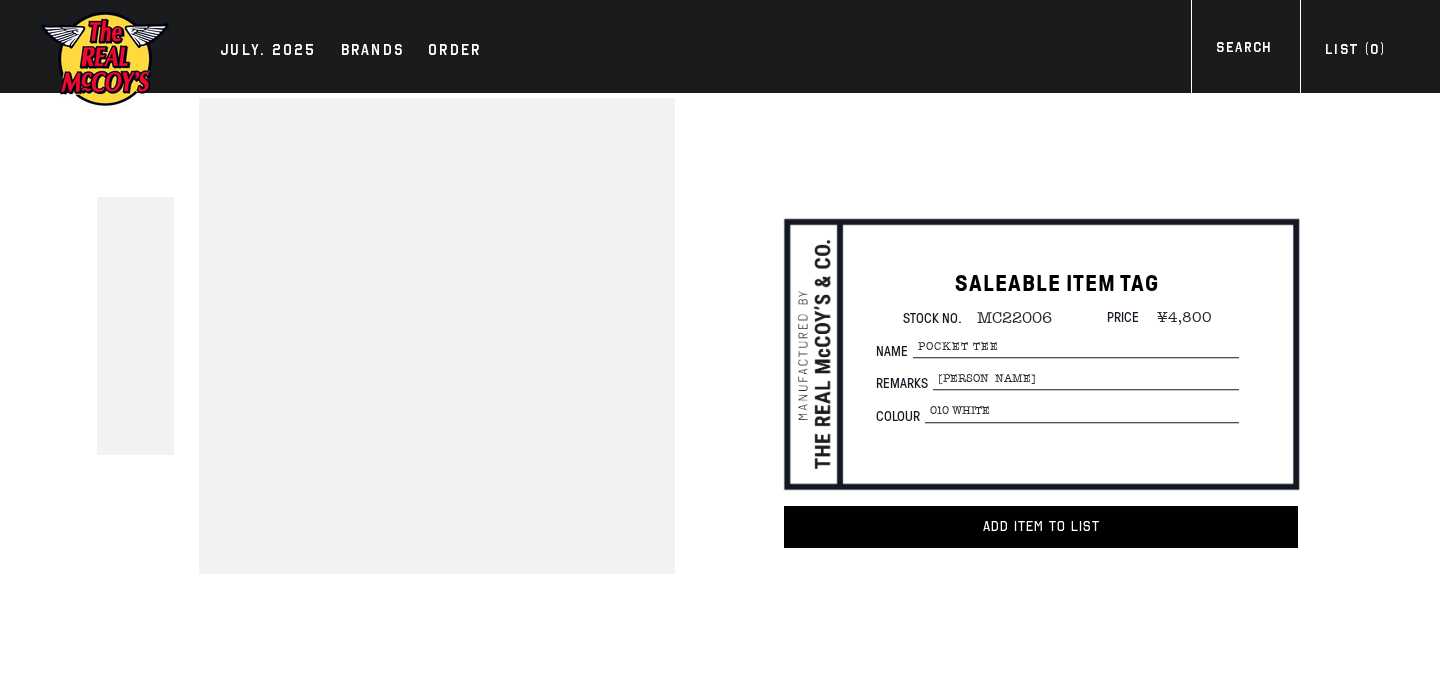 scroll, scrollTop: 0, scrollLeft: 0, axis: both 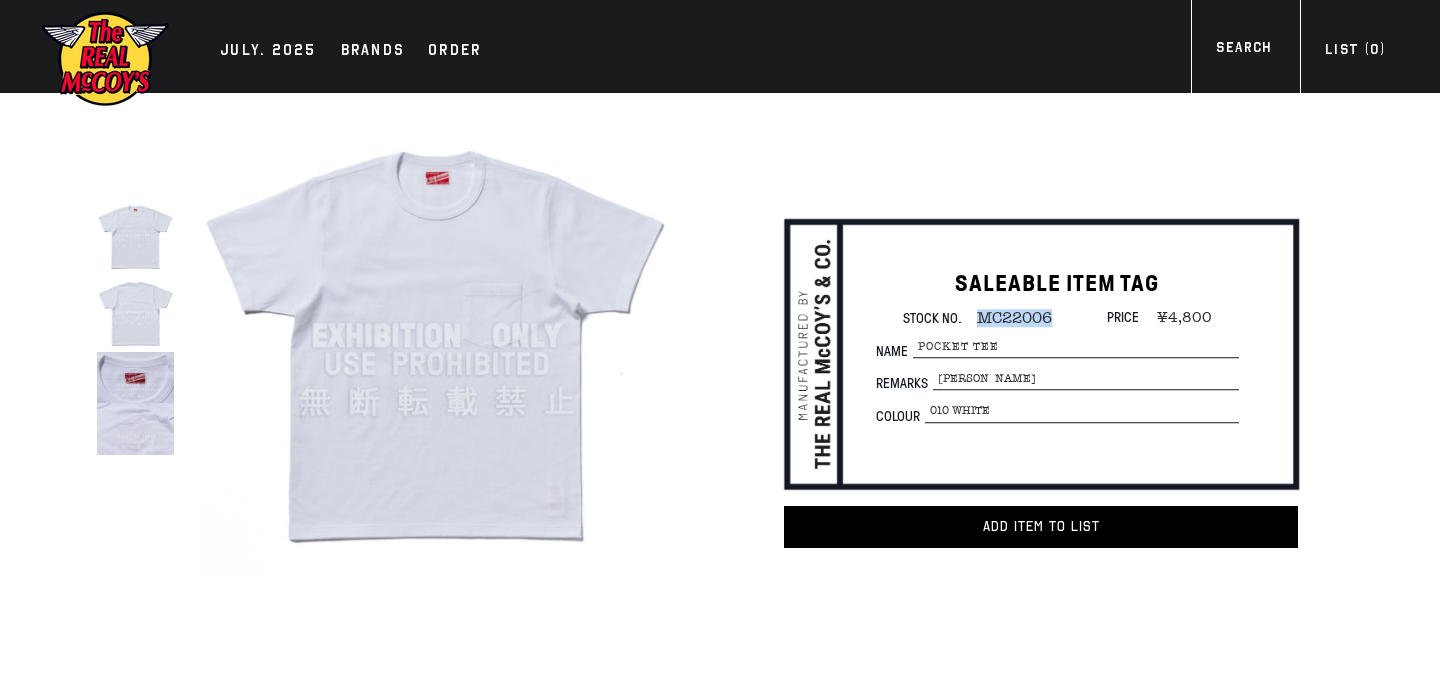 drag, startPoint x: 977, startPoint y: 318, endPoint x: 1060, endPoint y: 323, distance: 83.15047 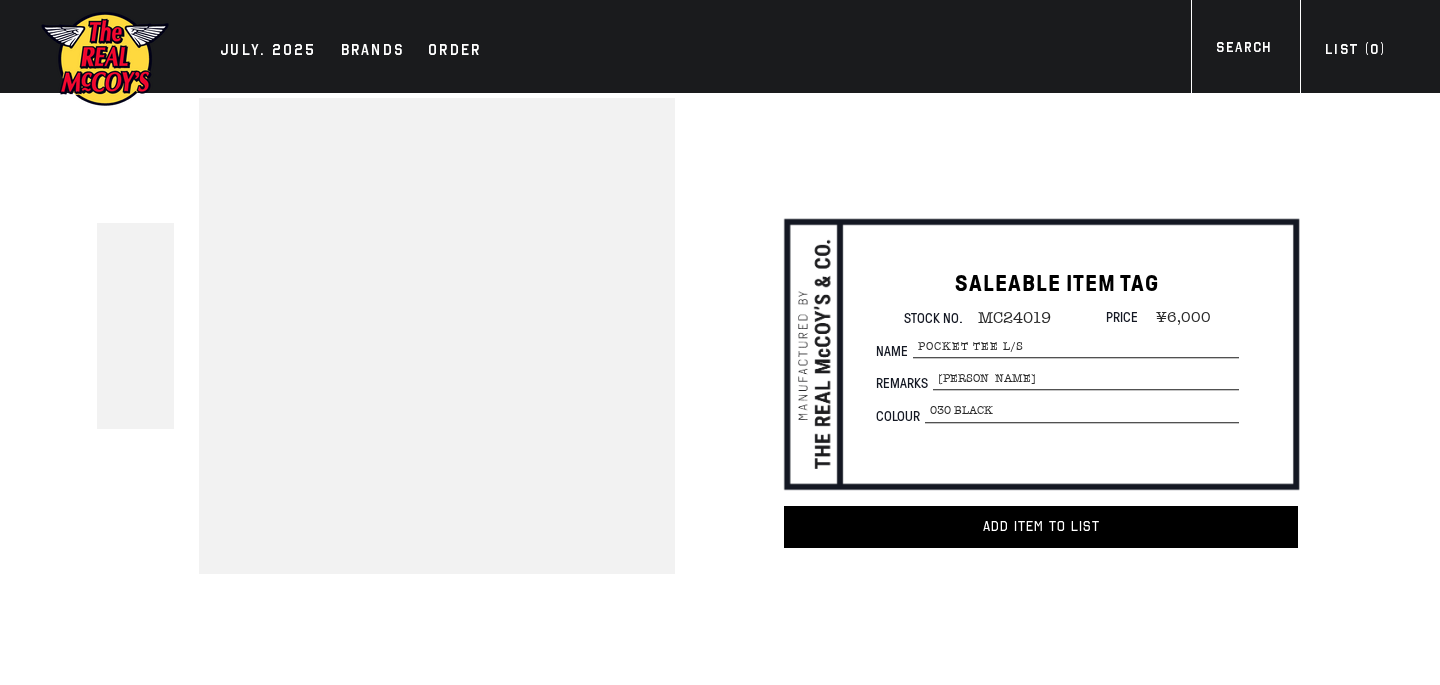 scroll, scrollTop: 0, scrollLeft: 0, axis: both 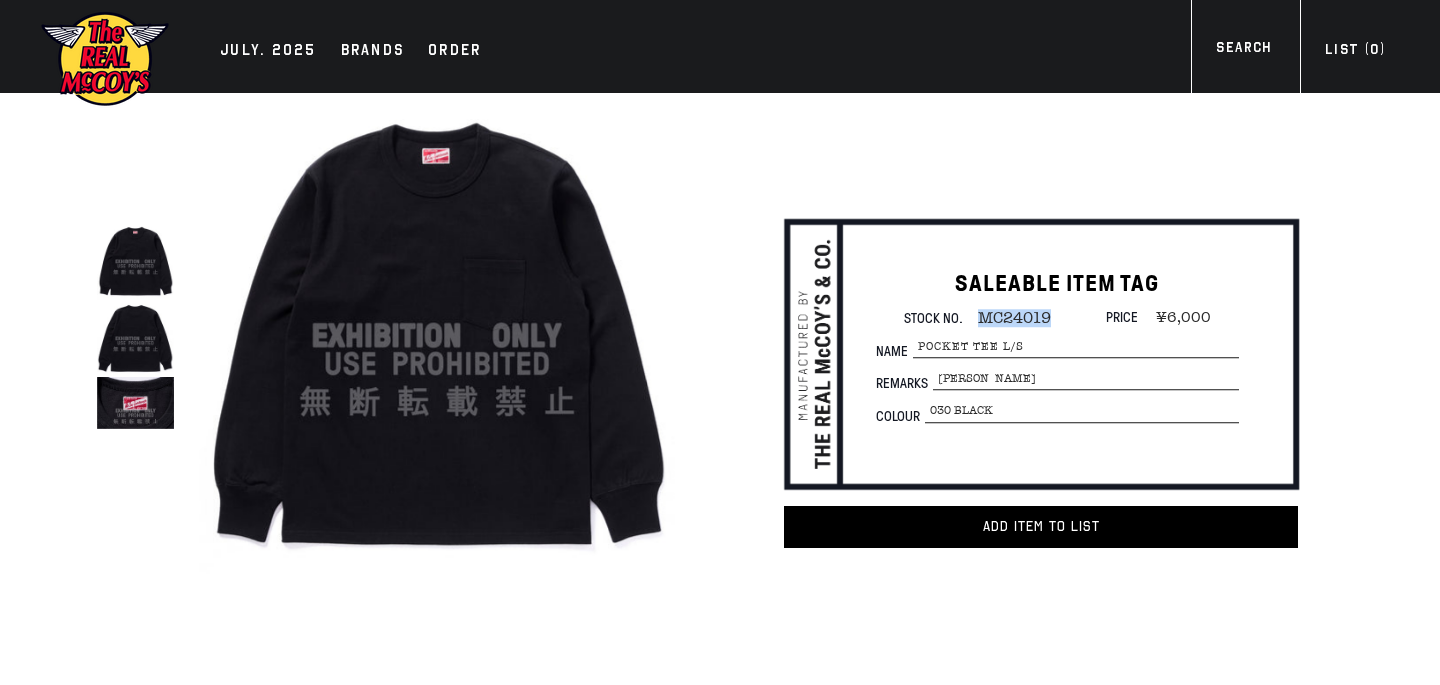 drag, startPoint x: 980, startPoint y: 314, endPoint x: 1050, endPoint y: 317, distance: 70.064255 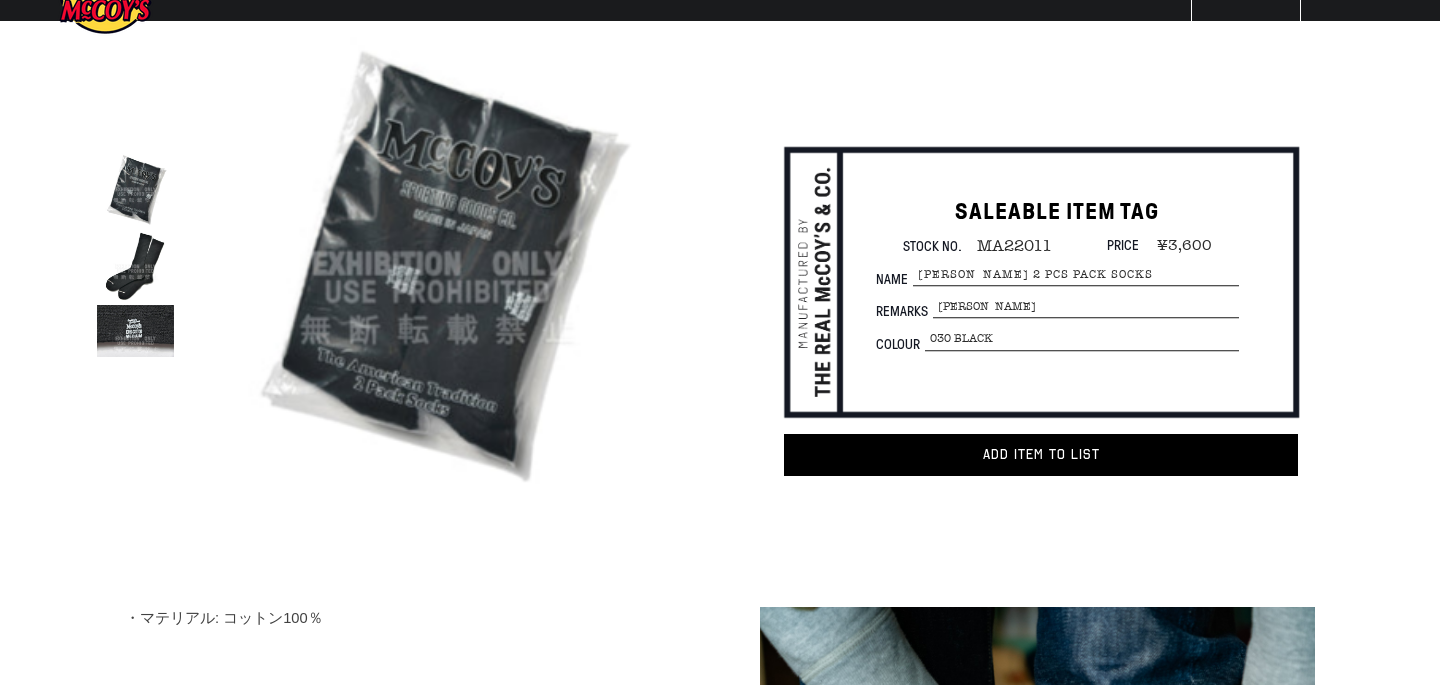 scroll, scrollTop: 63, scrollLeft: 0, axis: vertical 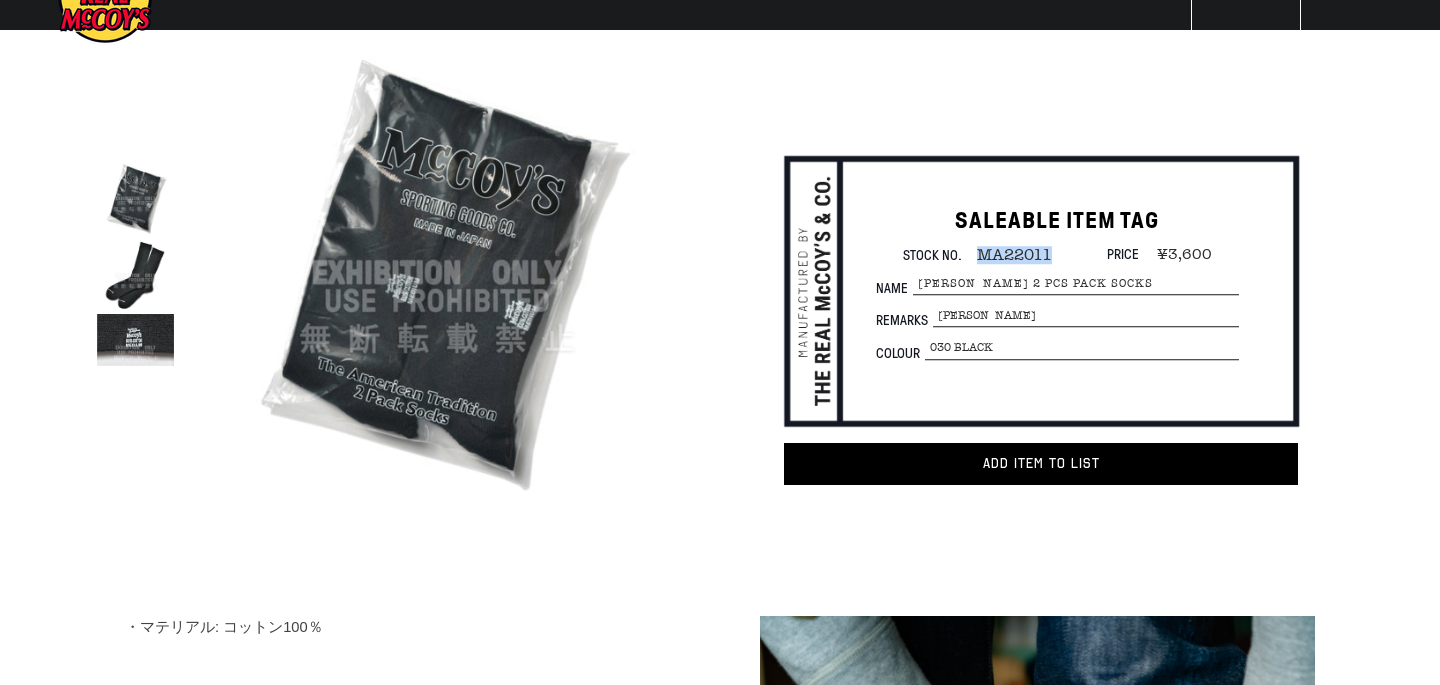 drag, startPoint x: 980, startPoint y: 254, endPoint x: 1062, endPoint y: 261, distance: 82.29824 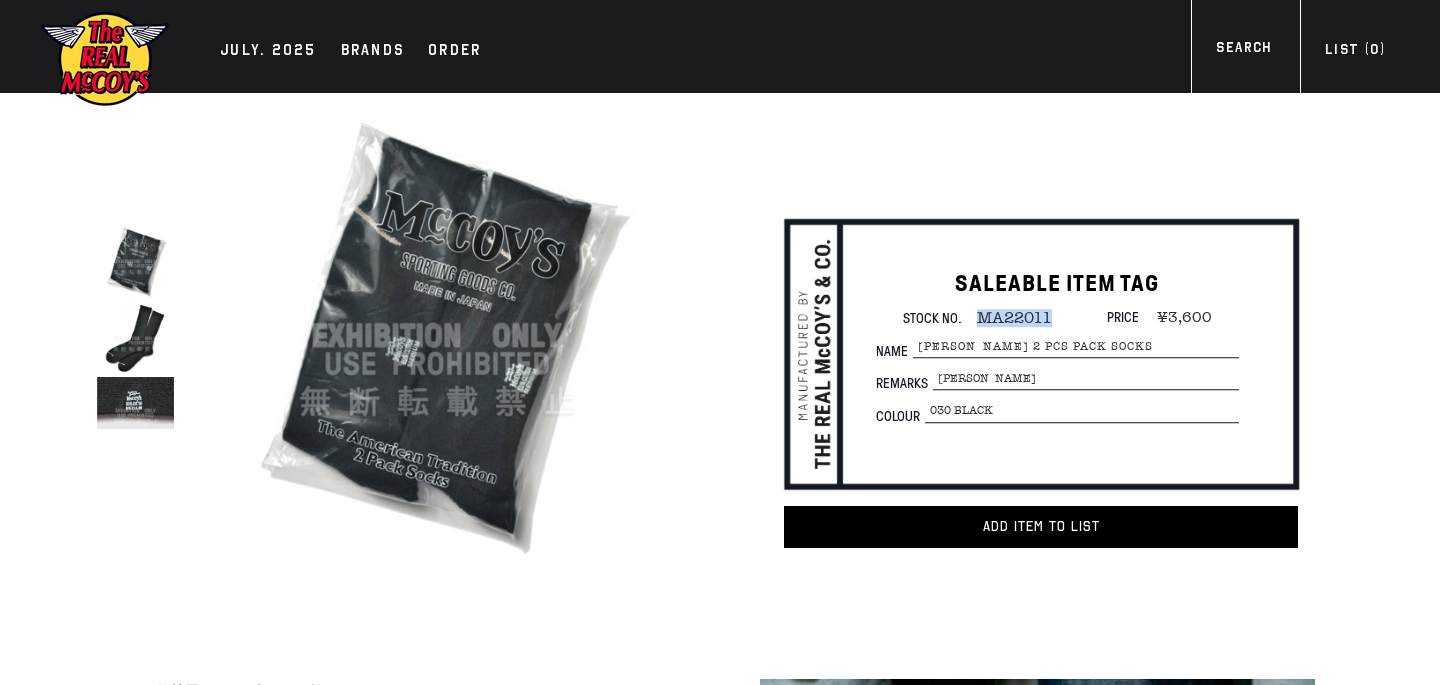 scroll, scrollTop: 0, scrollLeft: 0, axis: both 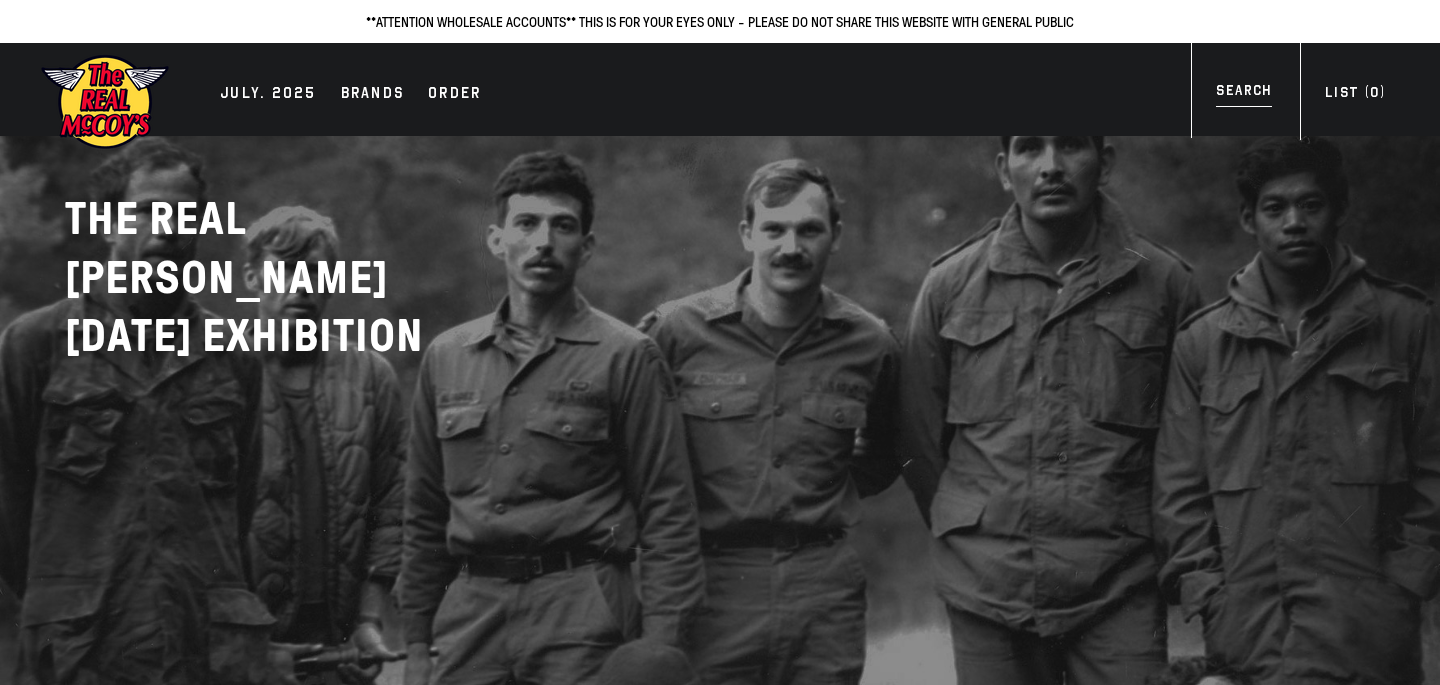 click on "Search" at bounding box center [1243, 93] 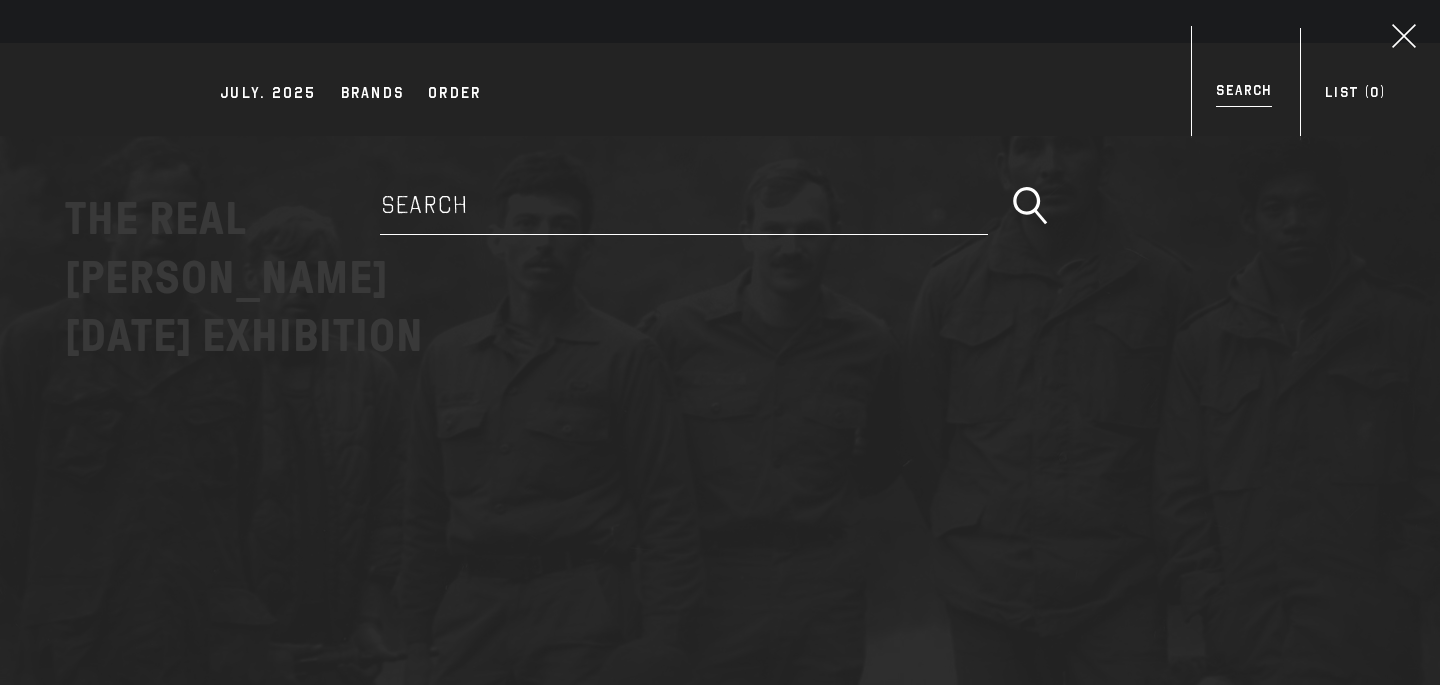 type on "2" 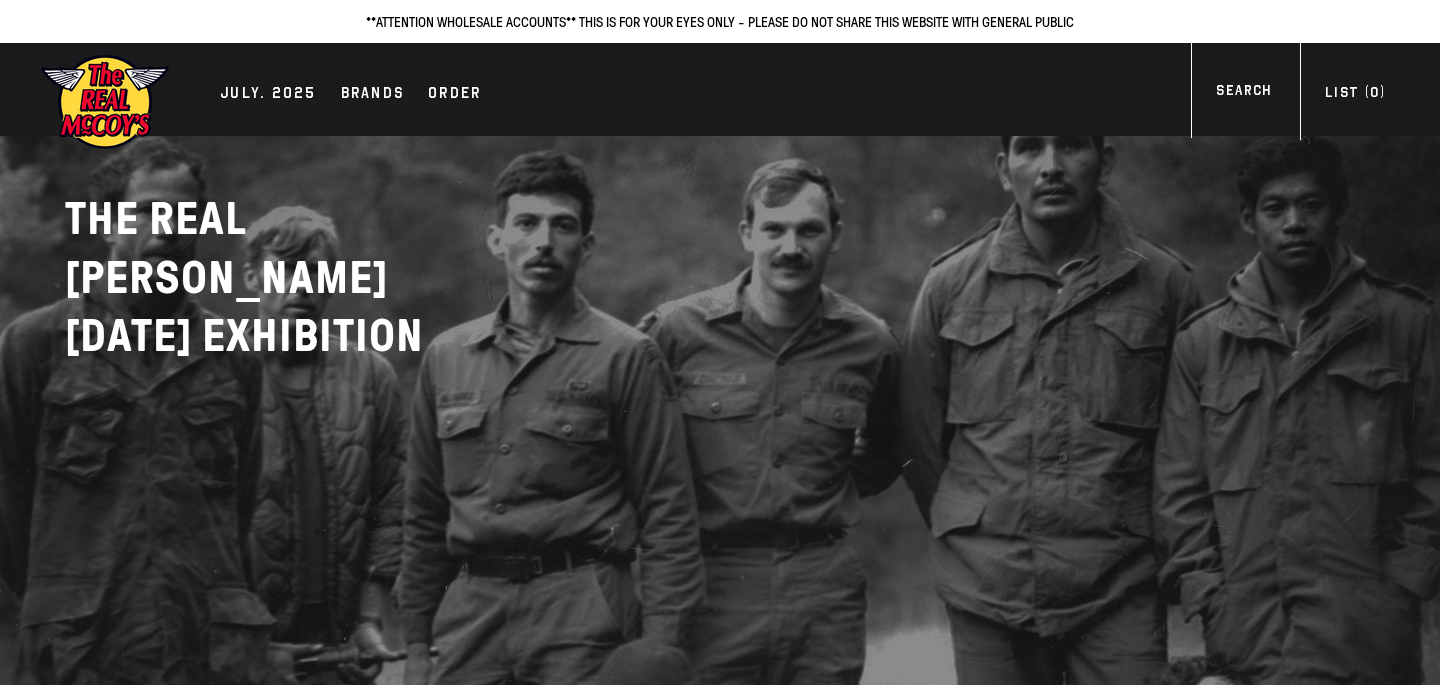 scroll, scrollTop: 0, scrollLeft: 0, axis: both 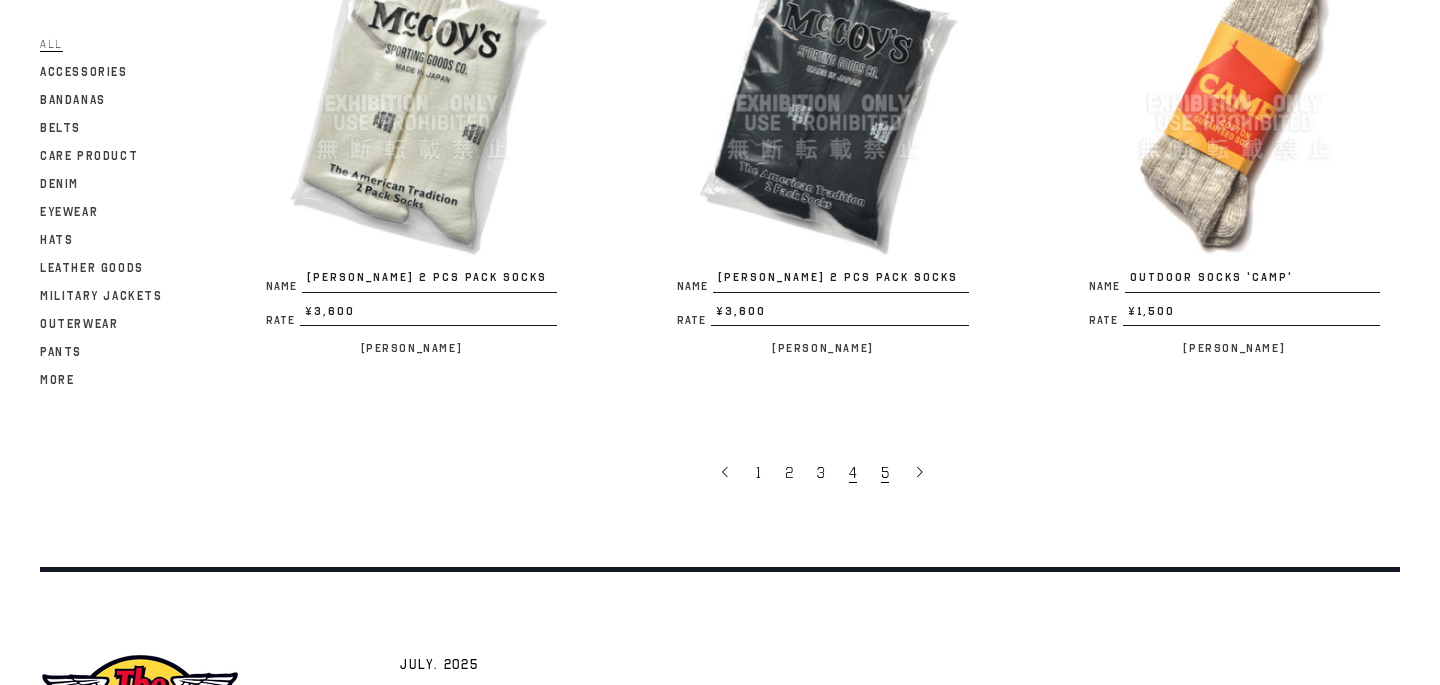 click on "5" at bounding box center [885, 473] 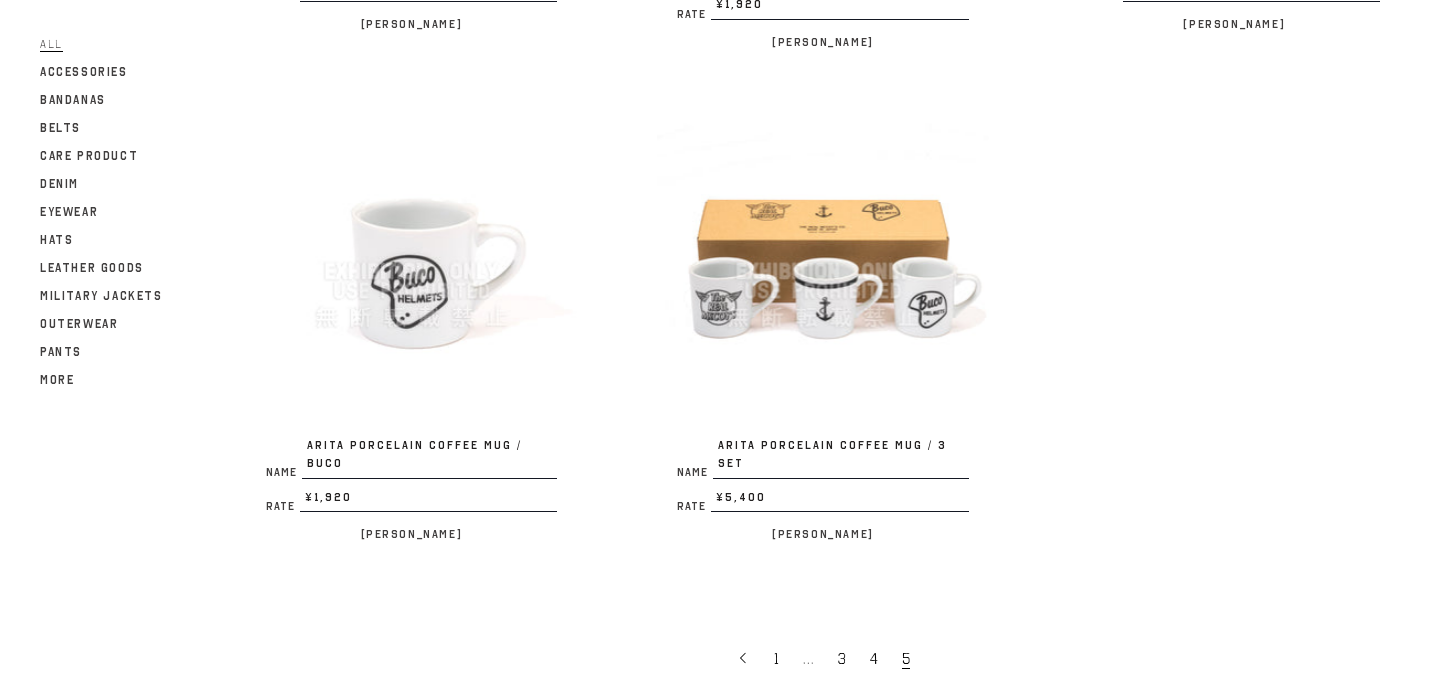 scroll, scrollTop: 3542, scrollLeft: 0, axis: vertical 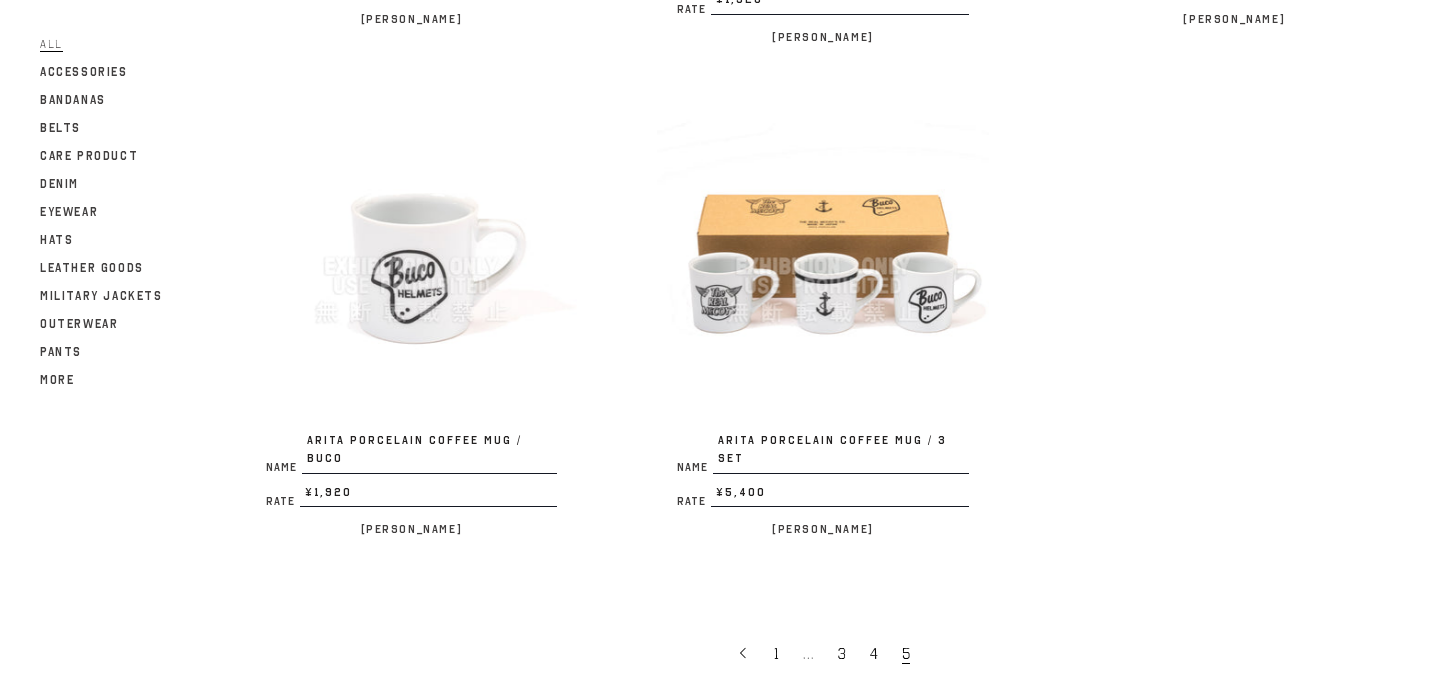 click at bounding box center (411, 266) 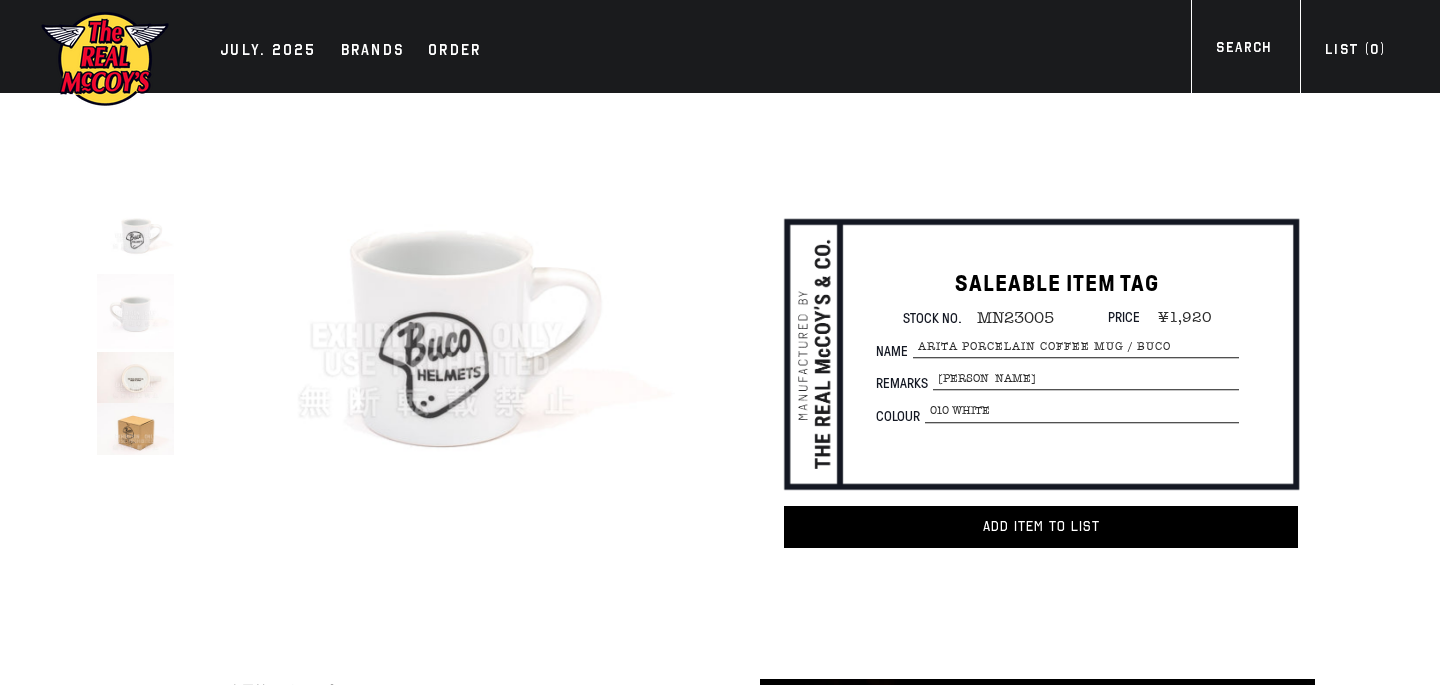 scroll, scrollTop: 0, scrollLeft: 0, axis: both 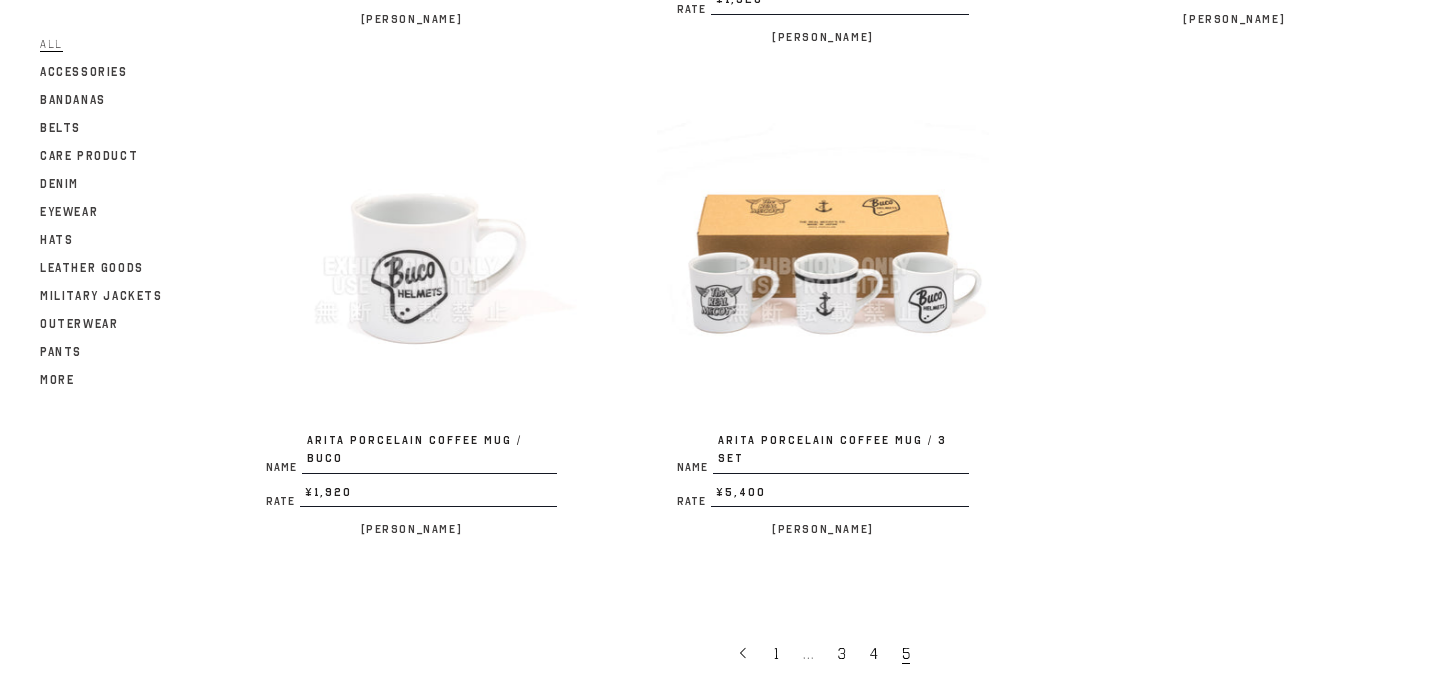click at bounding box center [822, 266] 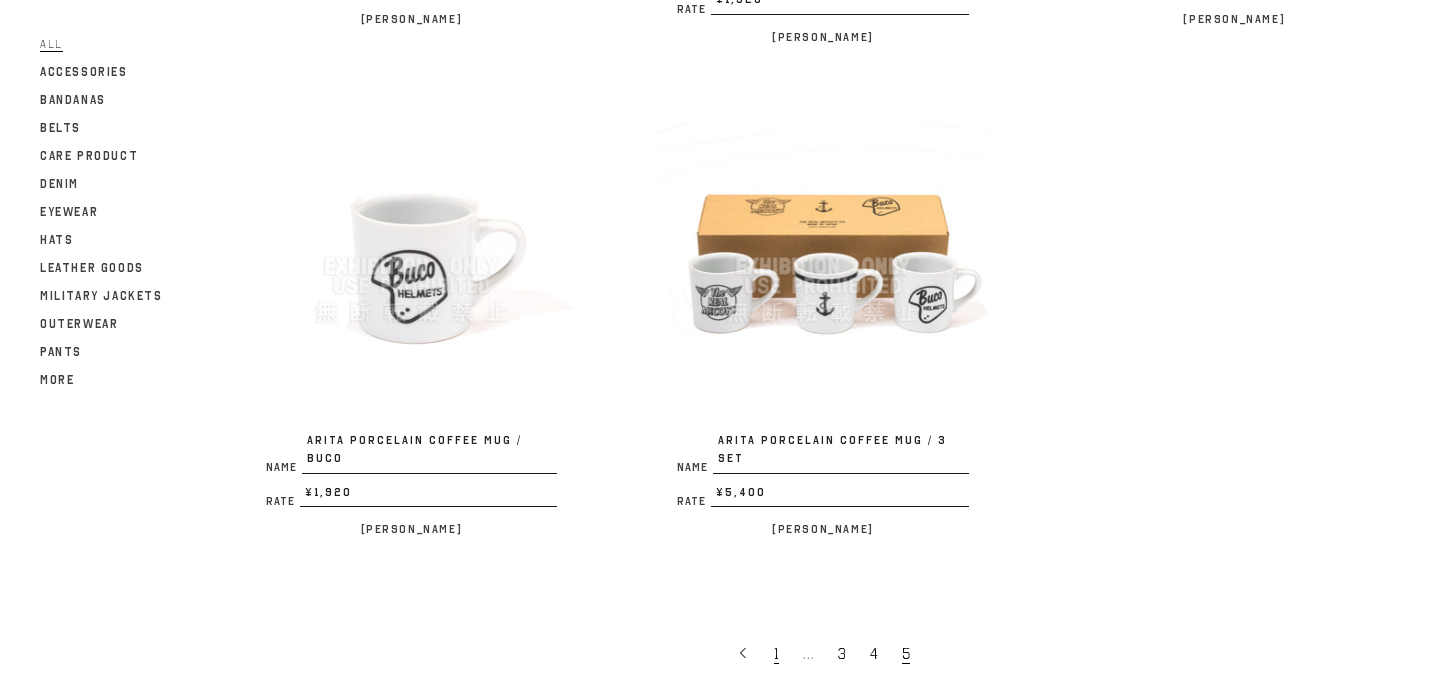 click on "1" at bounding box center [778, 653] 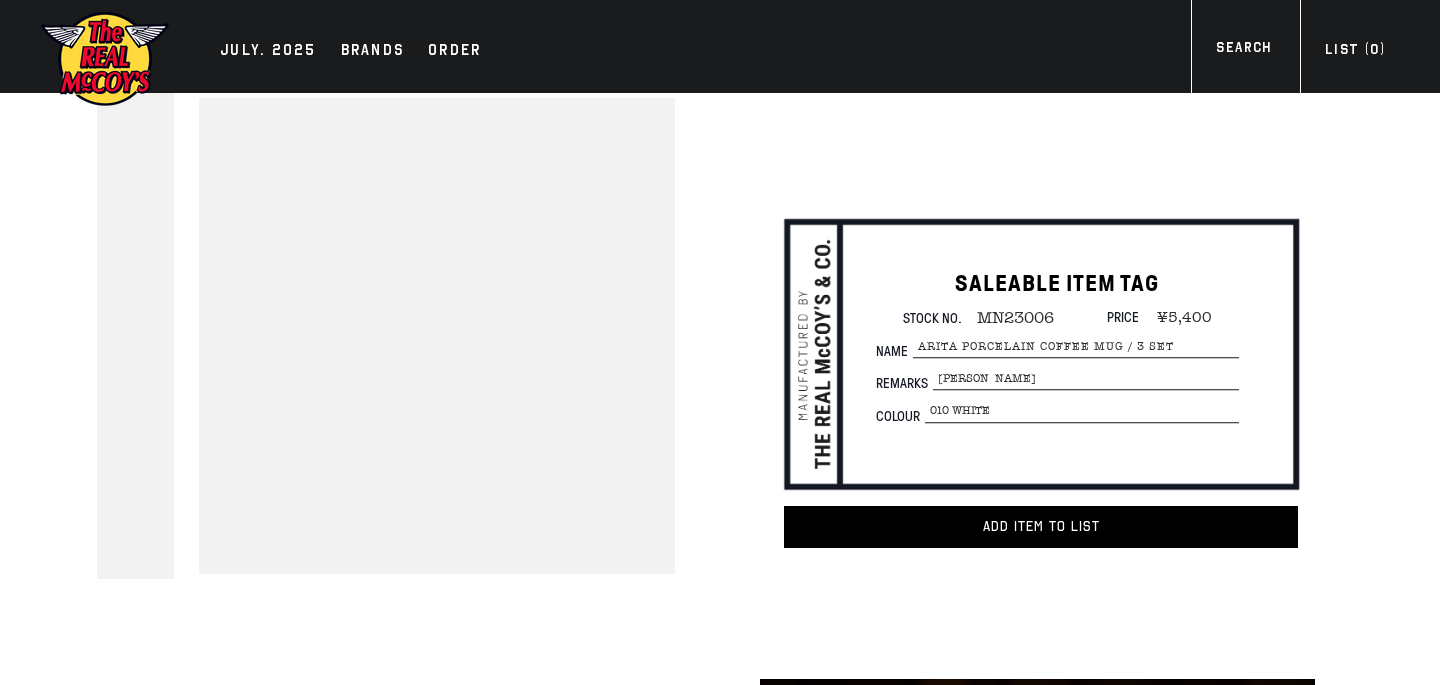 scroll, scrollTop: 0, scrollLeft: 0, axis: both 